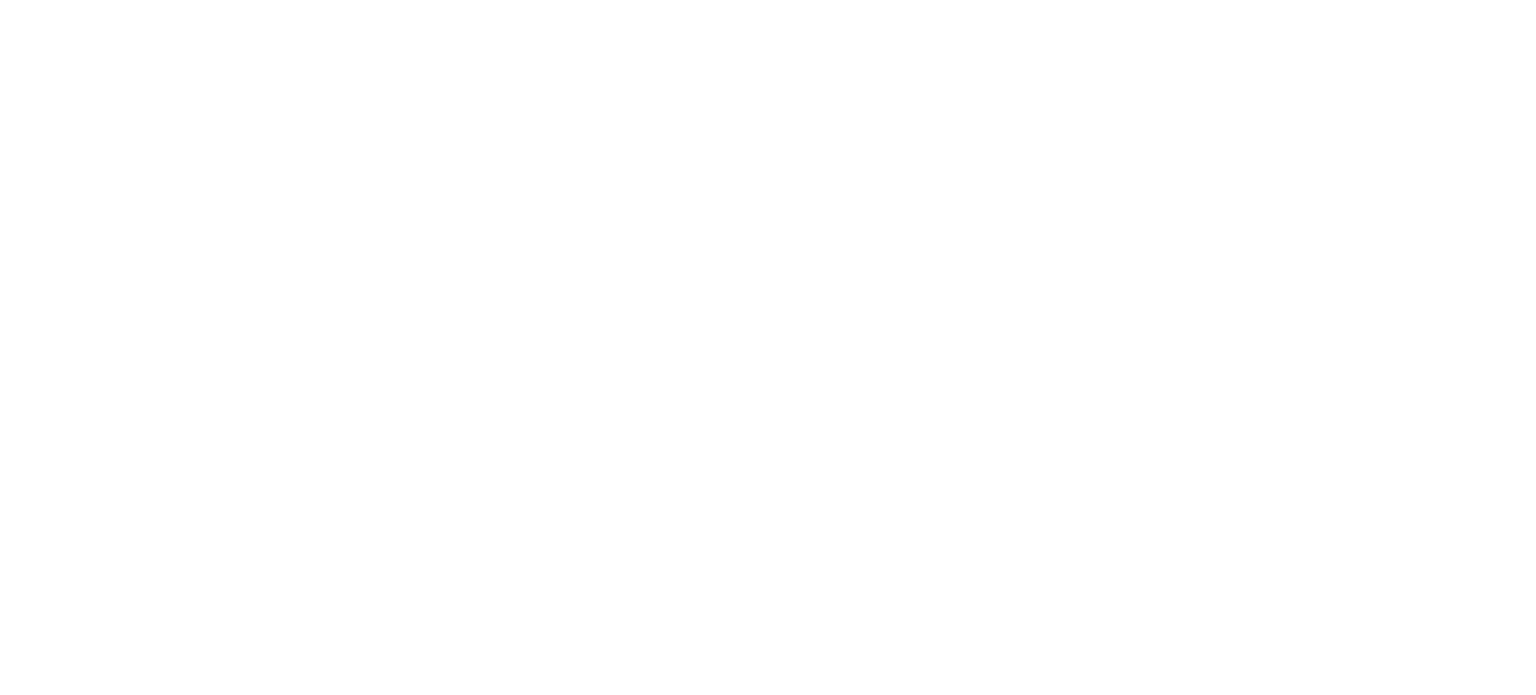 scroll, scrollTop: 0, scrollLeft: 0, axis: both 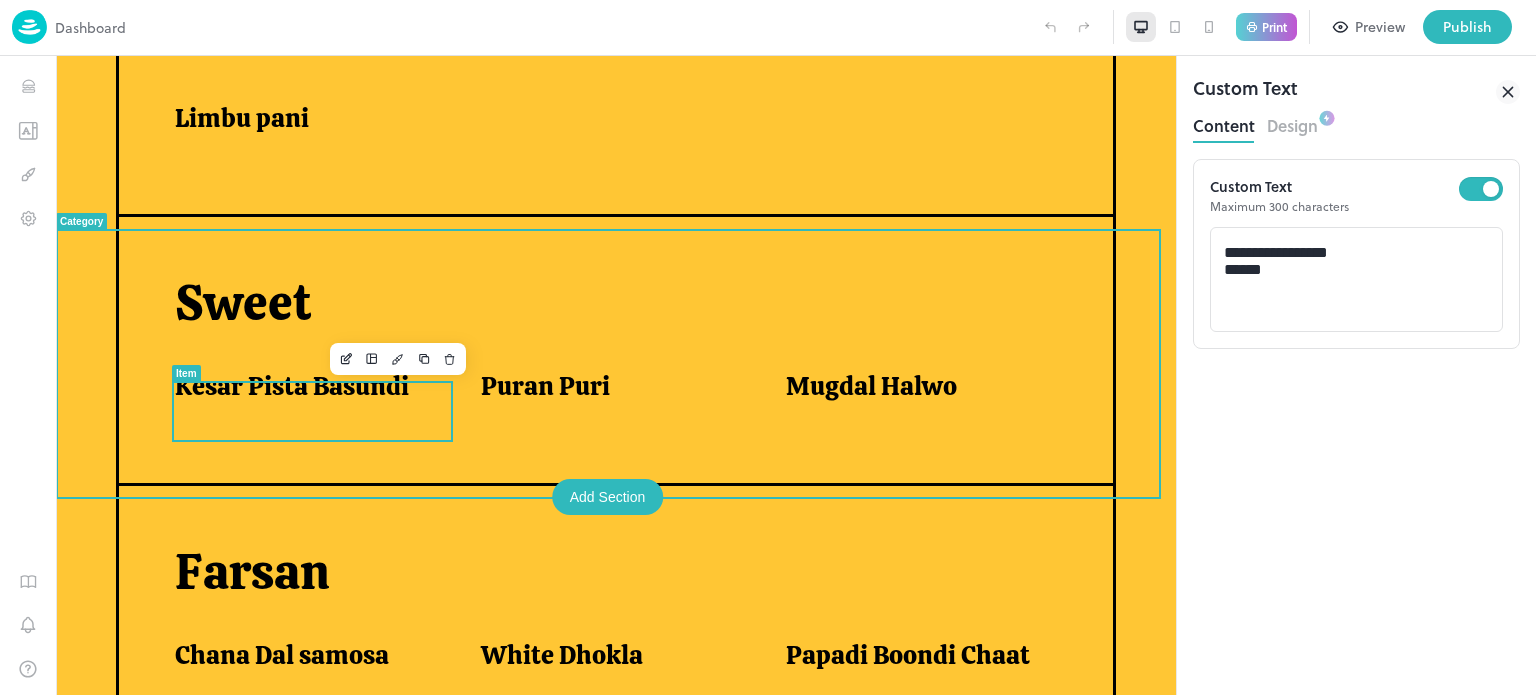 click on "Kesar Pista Basundi" at bounding box center [303, 391] 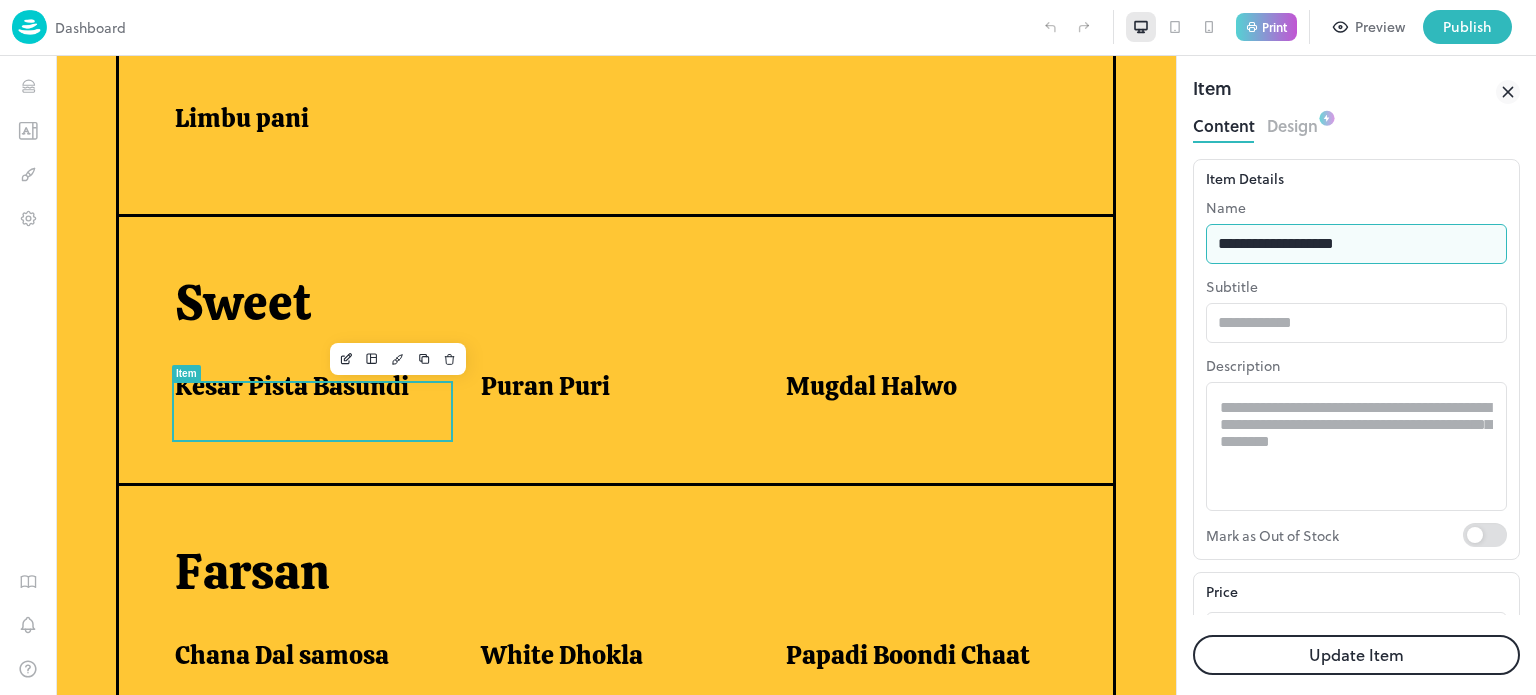 click on "**********" at bounding box center [1356, 244] 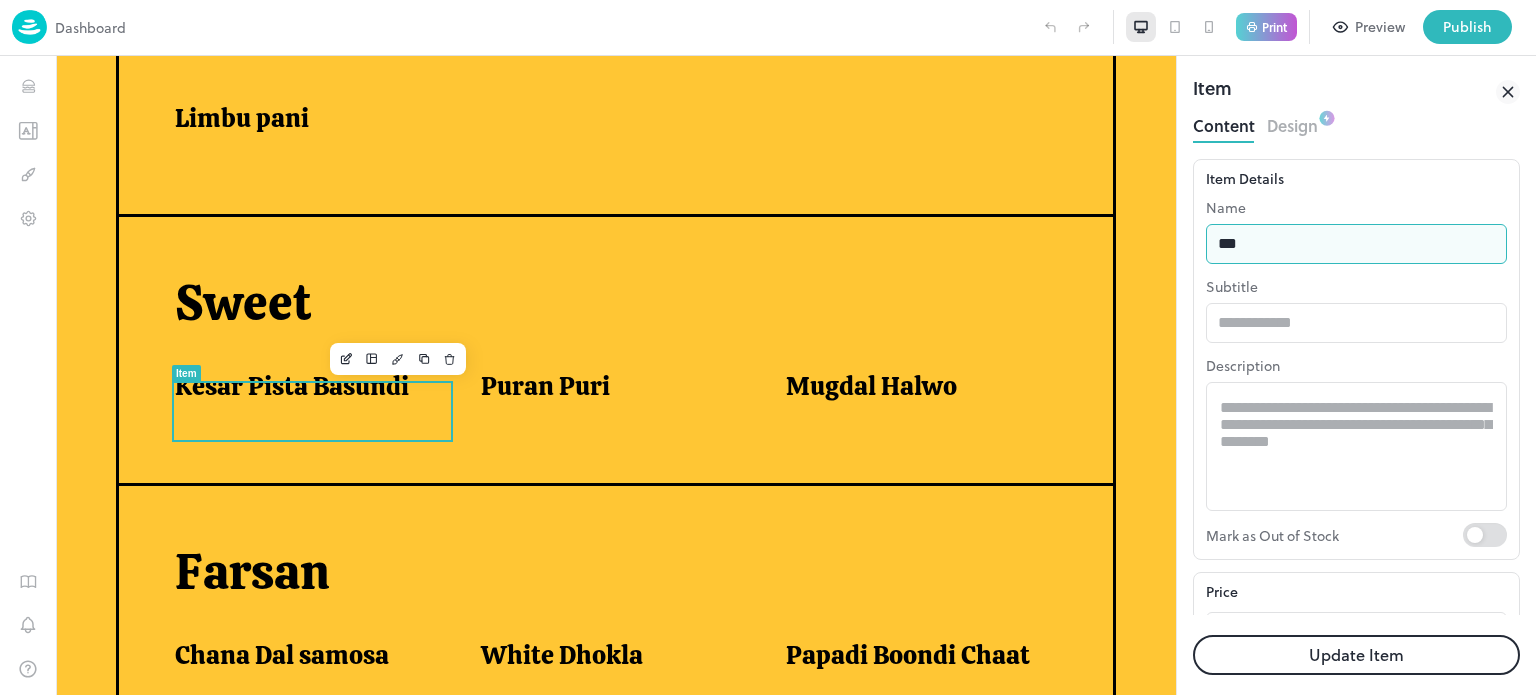 type on "**********" 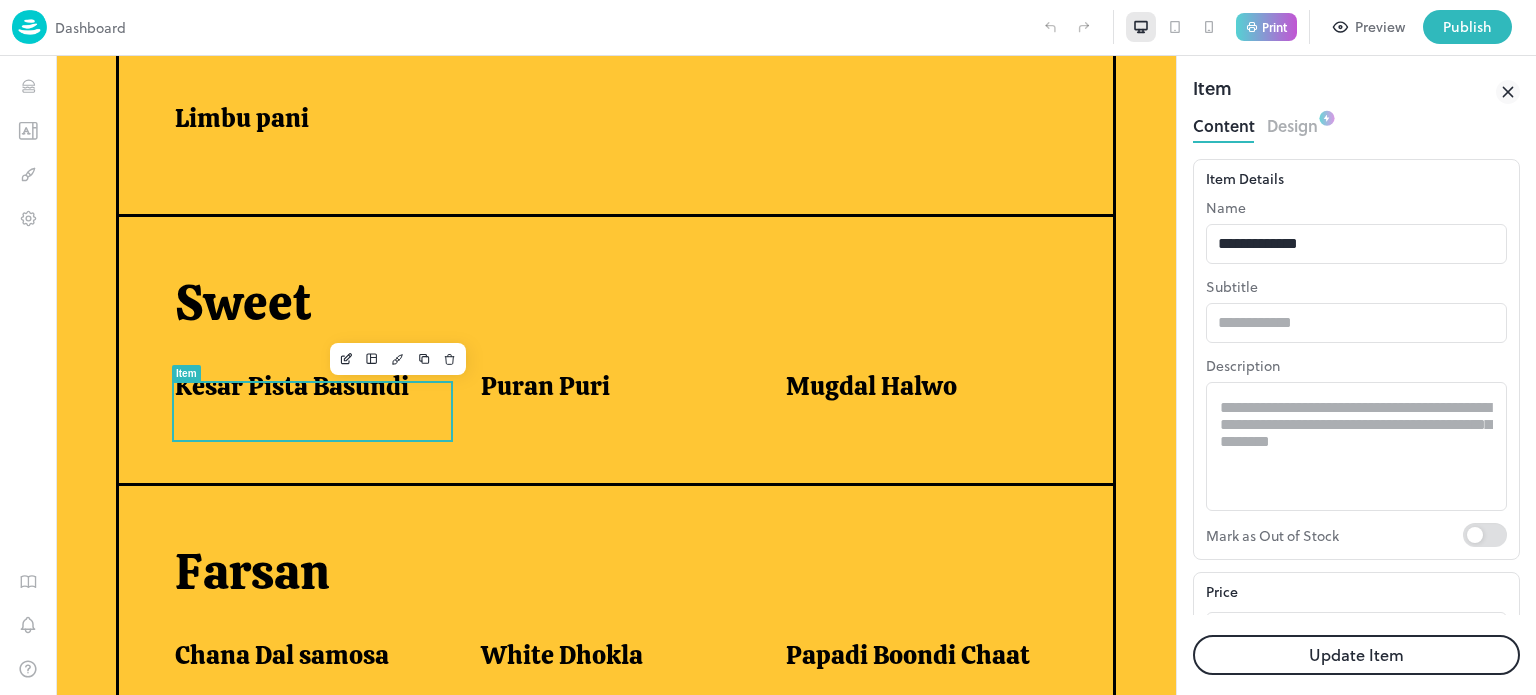 click on "Update Item" at bounding box center [1356, 655] 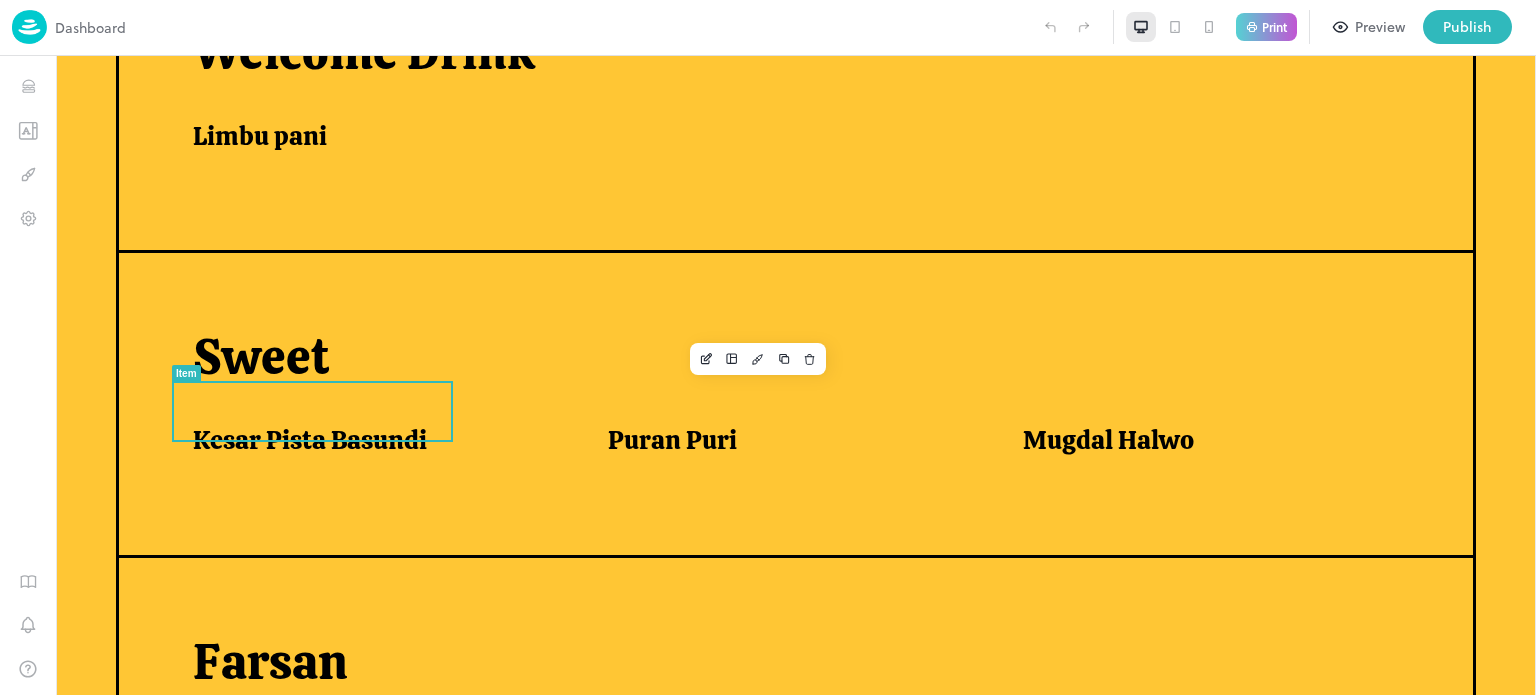 scroll, scrollTop: 621, scrollLeft: 0, axis: vertical 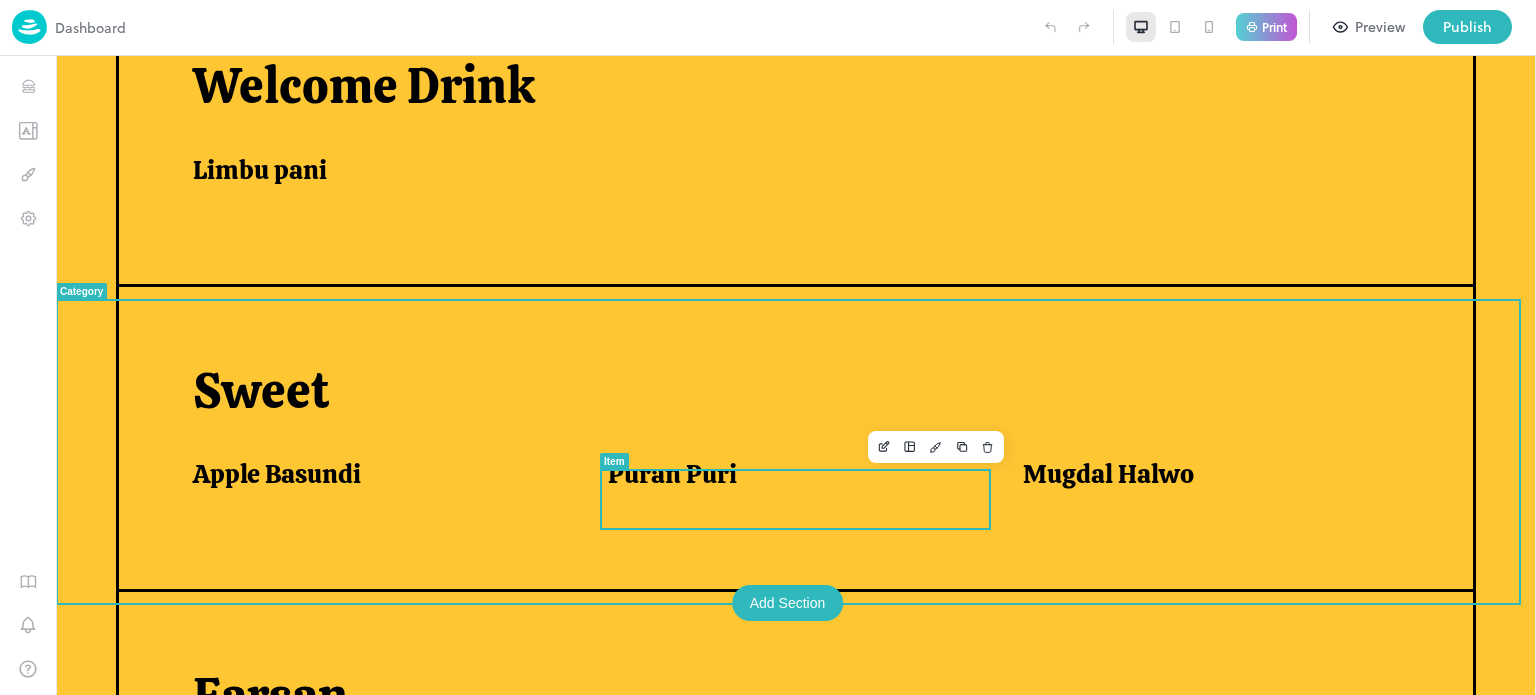 click on "Puran Puri" at bounding box center (672, 474) 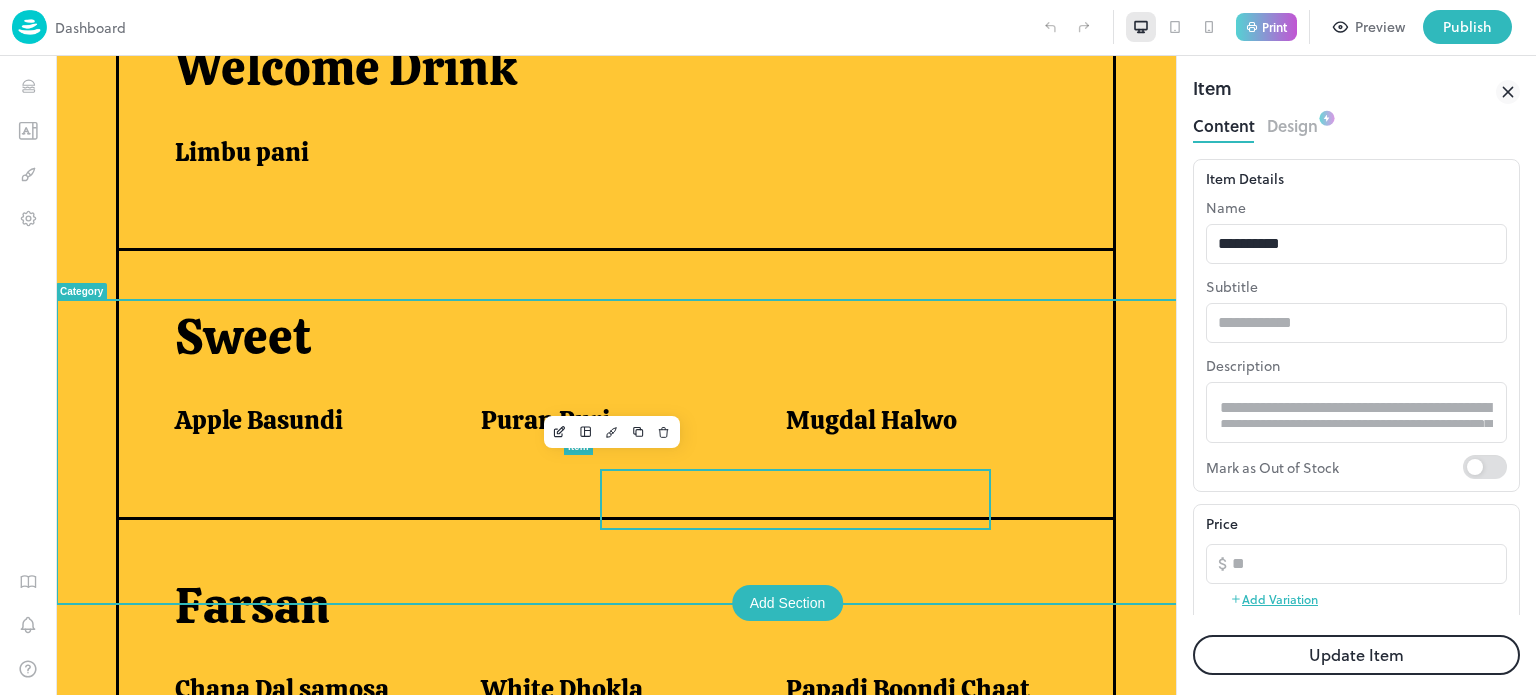 scroll, scrollTop: 655, scrollLeft: 0, axis: vertical 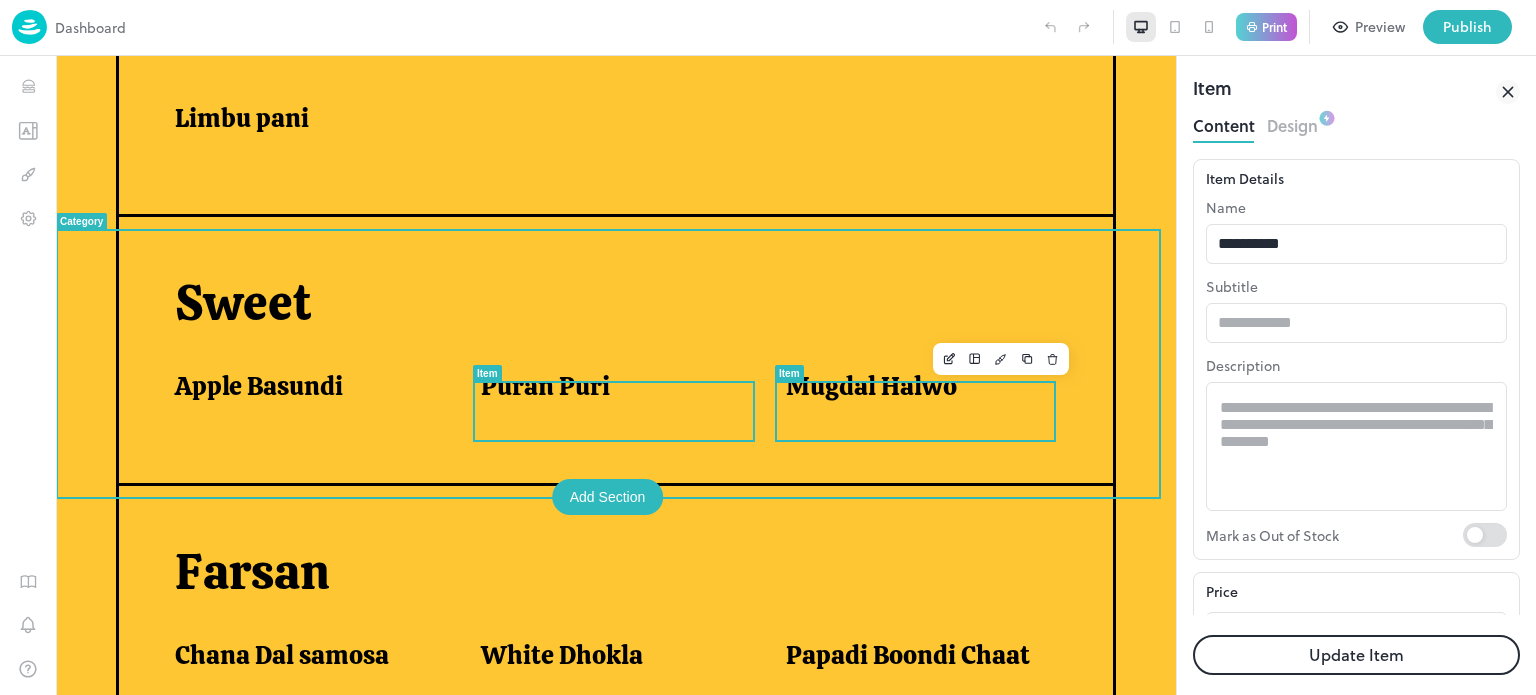 click on "Mugdal Halwo" at bounding box center (871, 386) 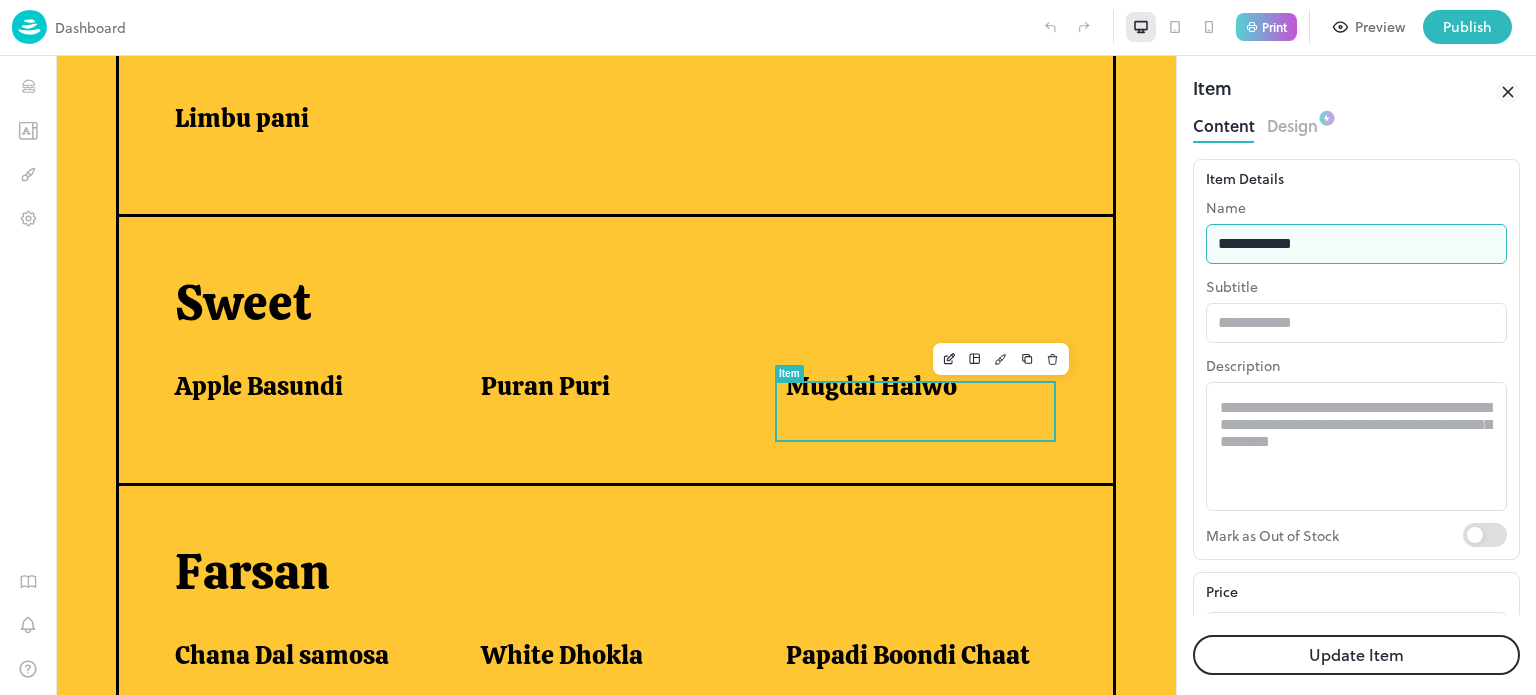 click on "**********" at bounding box center [1356, 244] 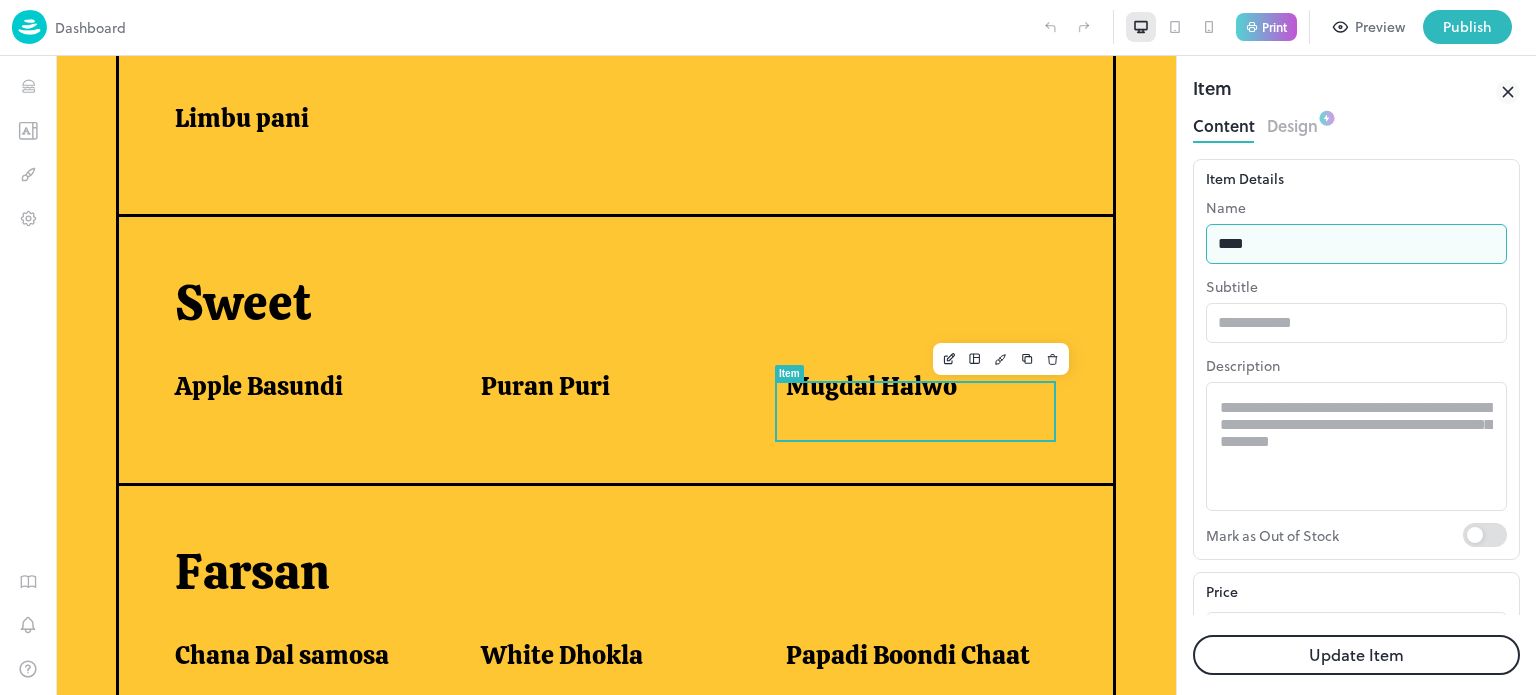 type on "**********" 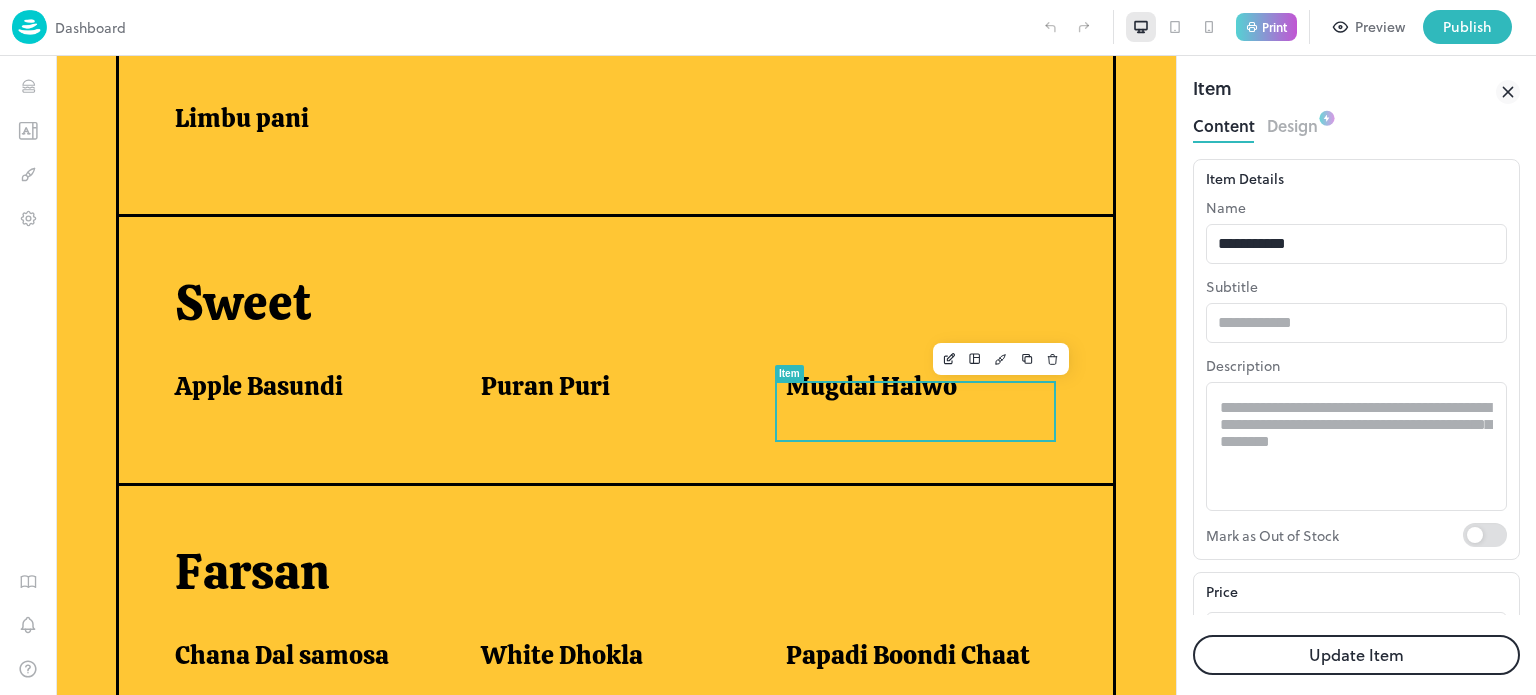 click on "Update Item" at bounding box center [1356, 655] 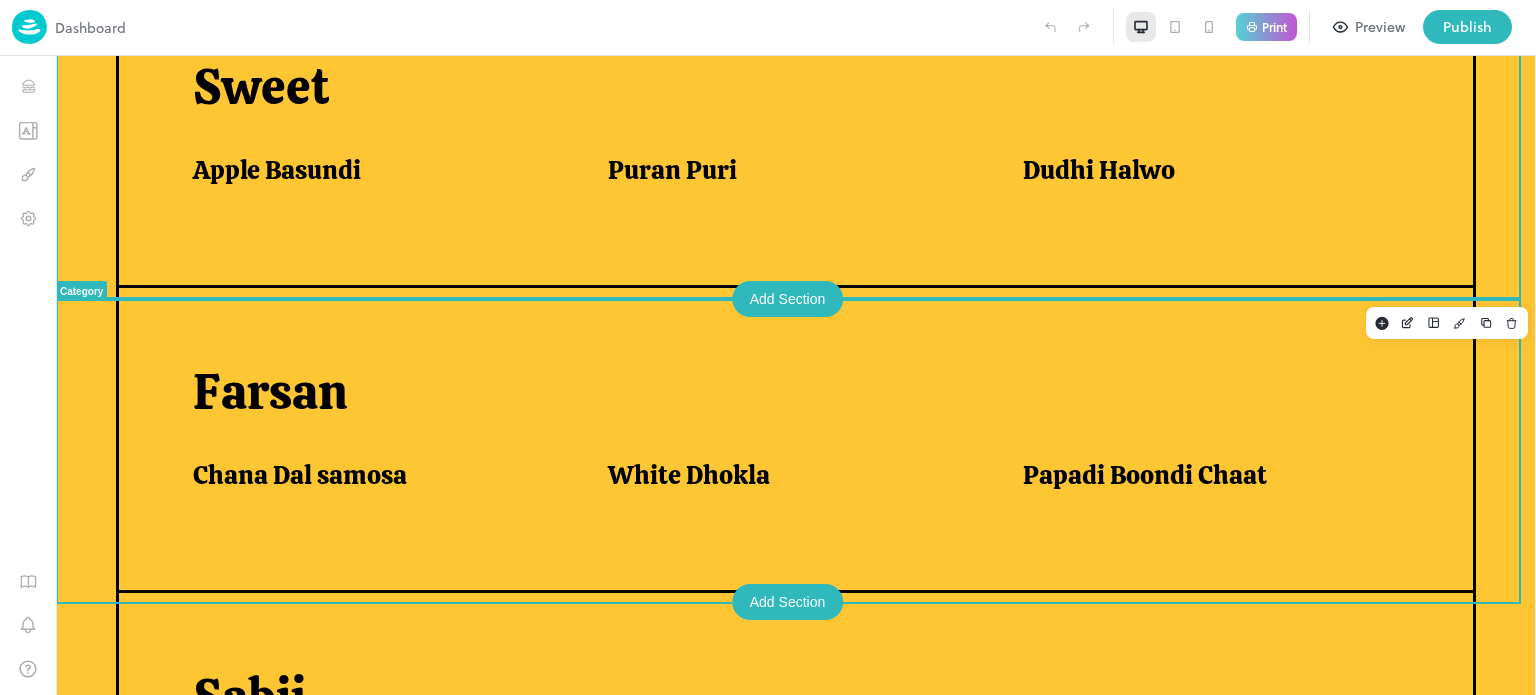scroll, scrollTop: 926, scrollLeft: 0, axis: vertical 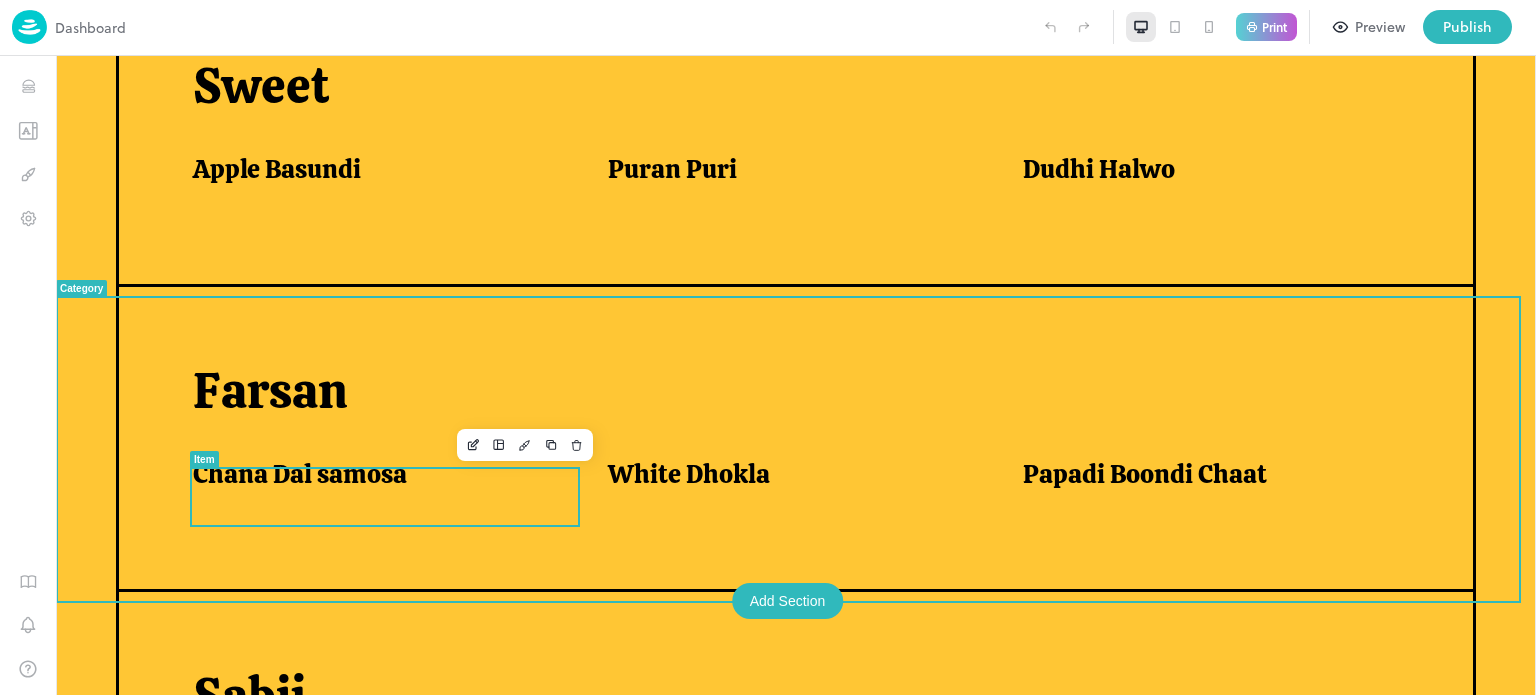 click on "Chana Dal samosa" at bounding box center (376, 479) 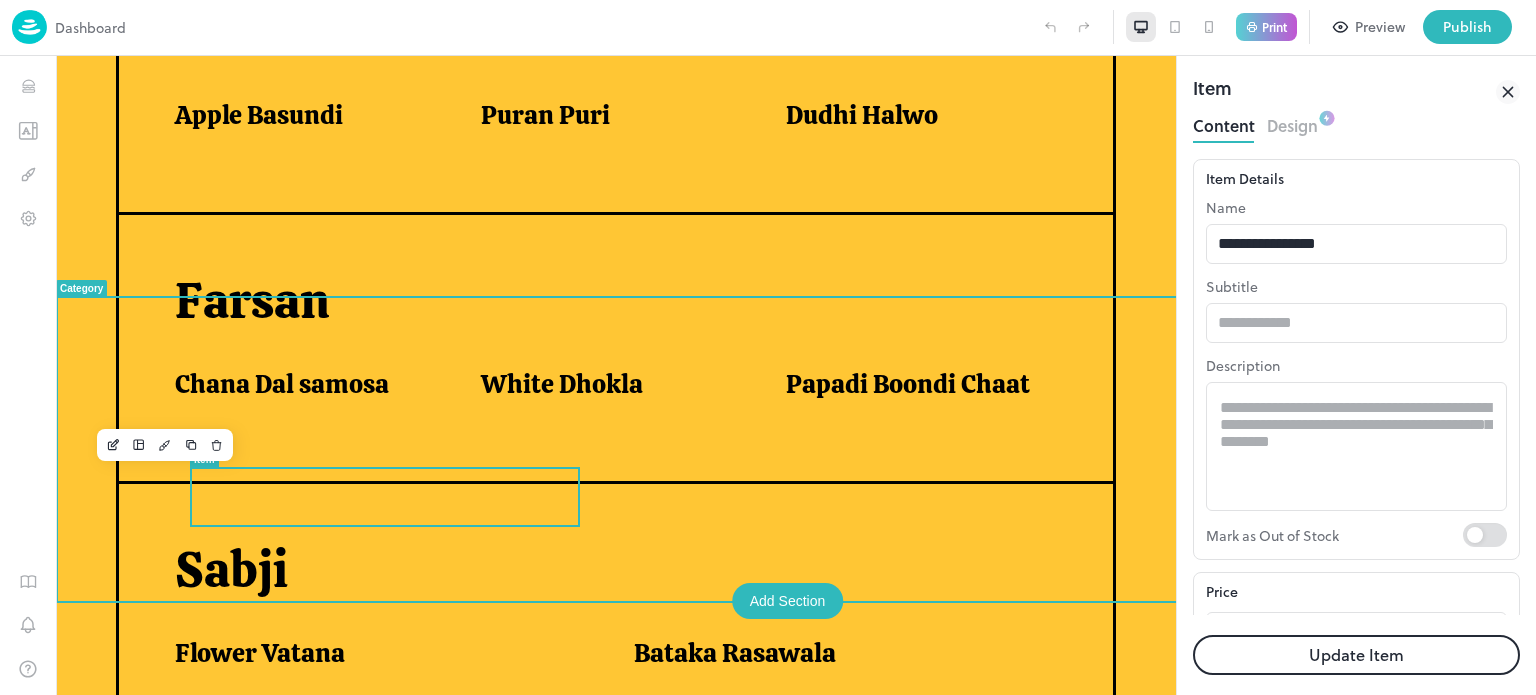 scroll, scrollTop: 872, scrollLeft: 0, axis: vertical 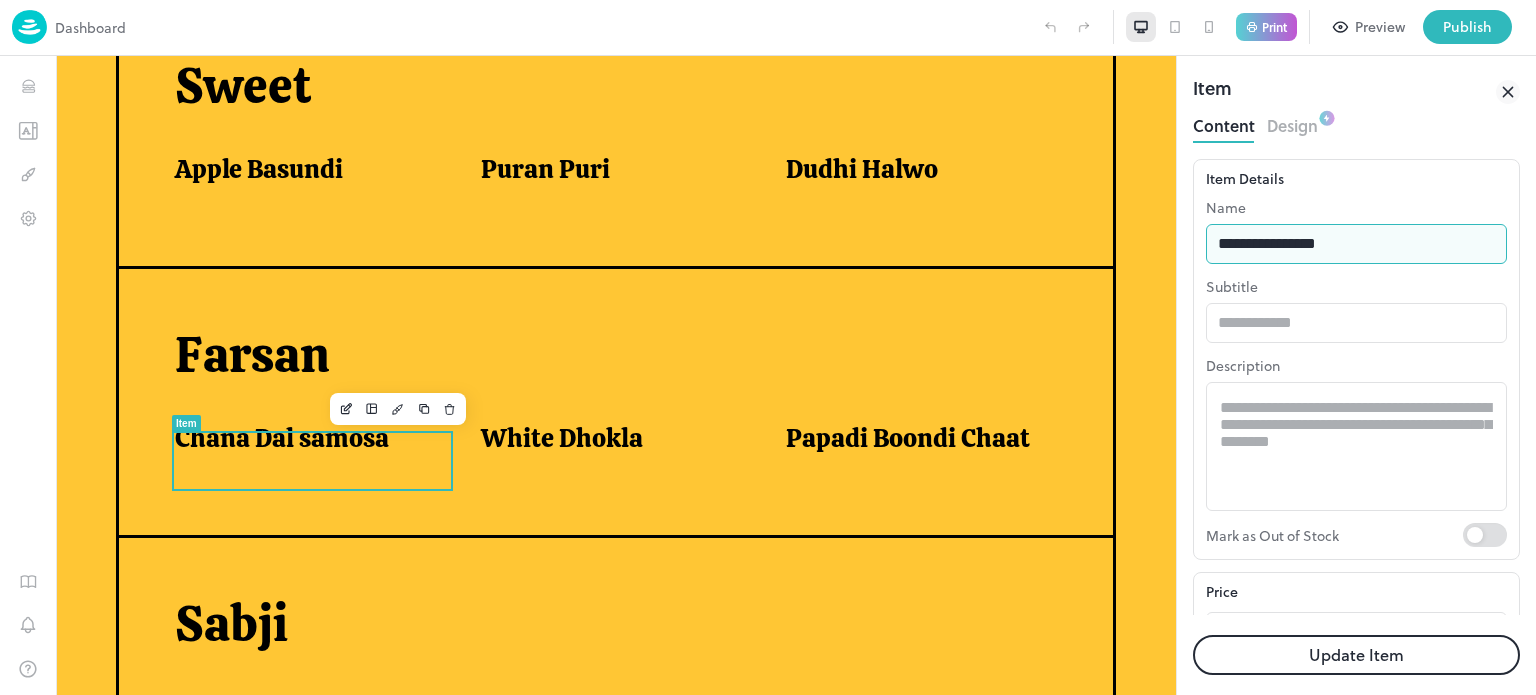 click on "**********" at bounding box center [1356, 244] 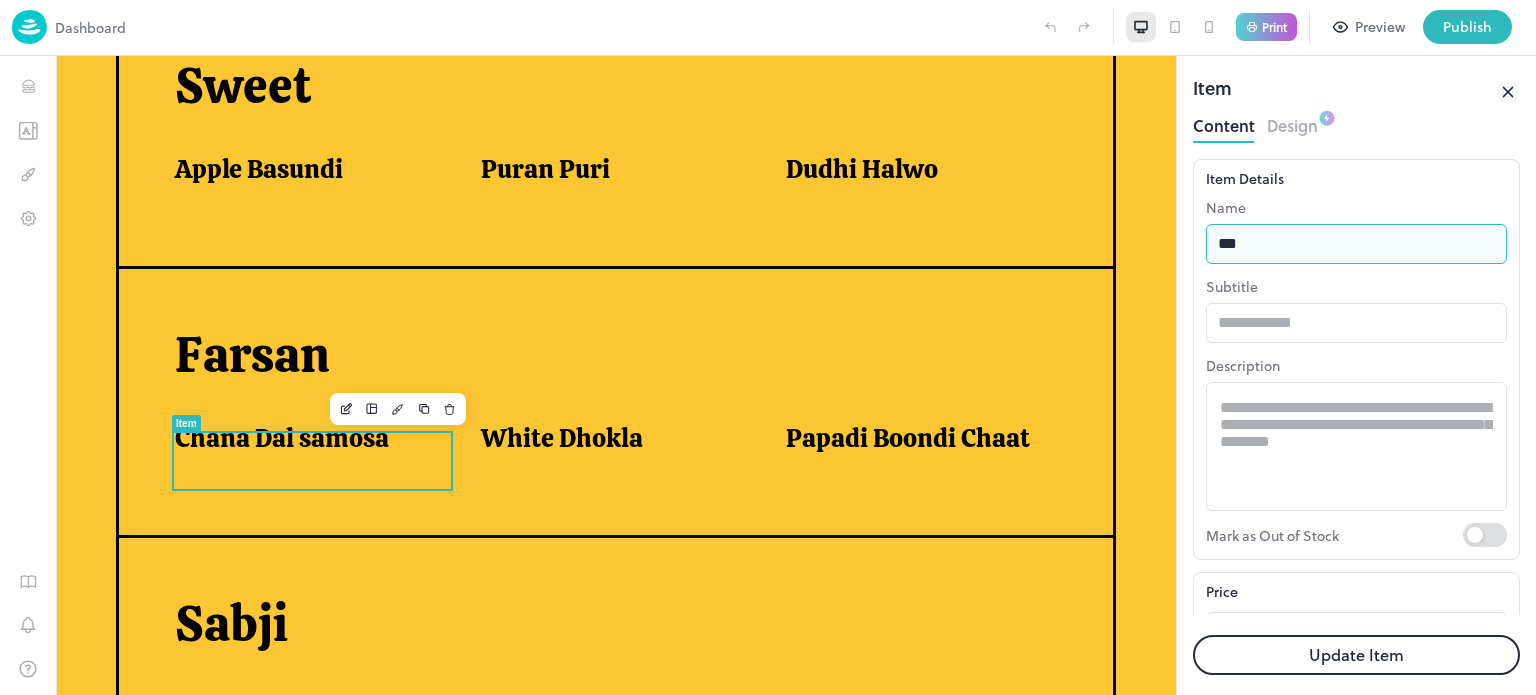 type on "**********" 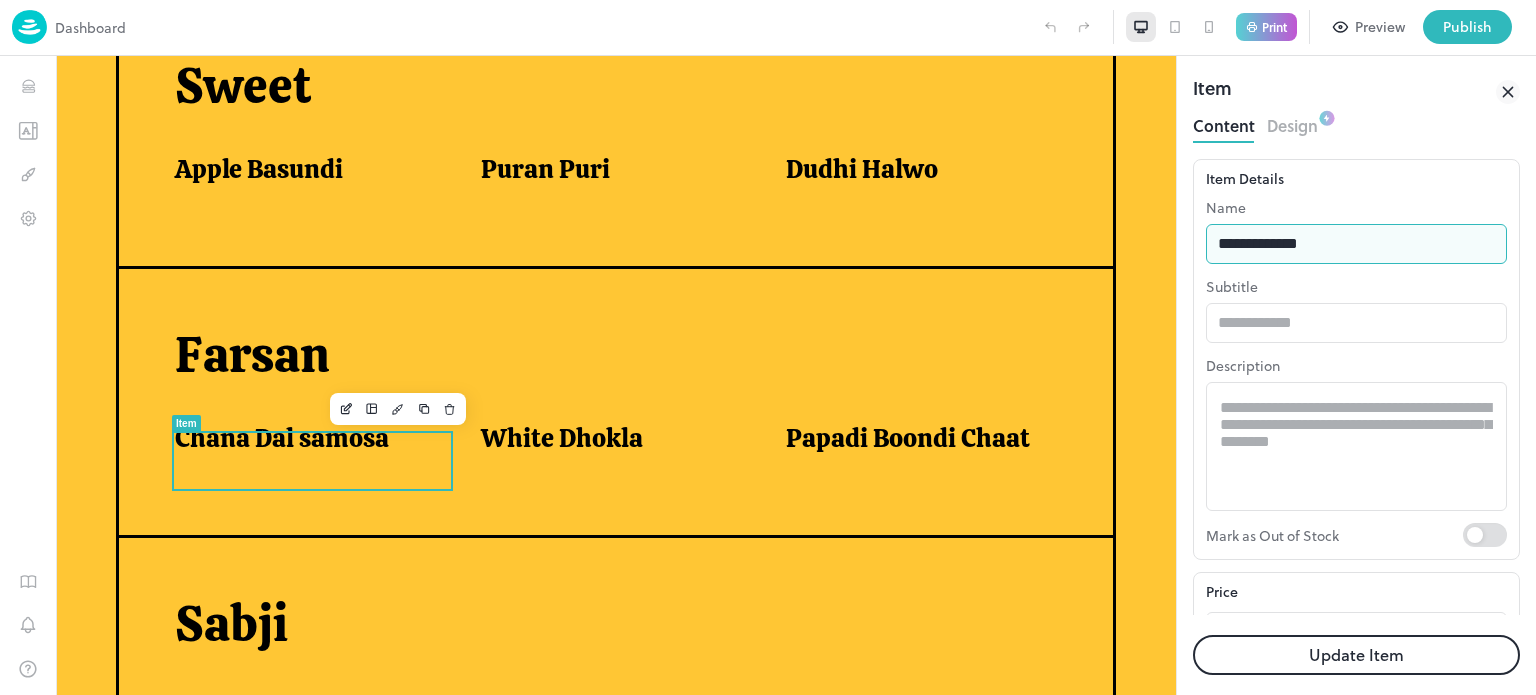 click on "Update Item" at bounding box center (1356, 655) 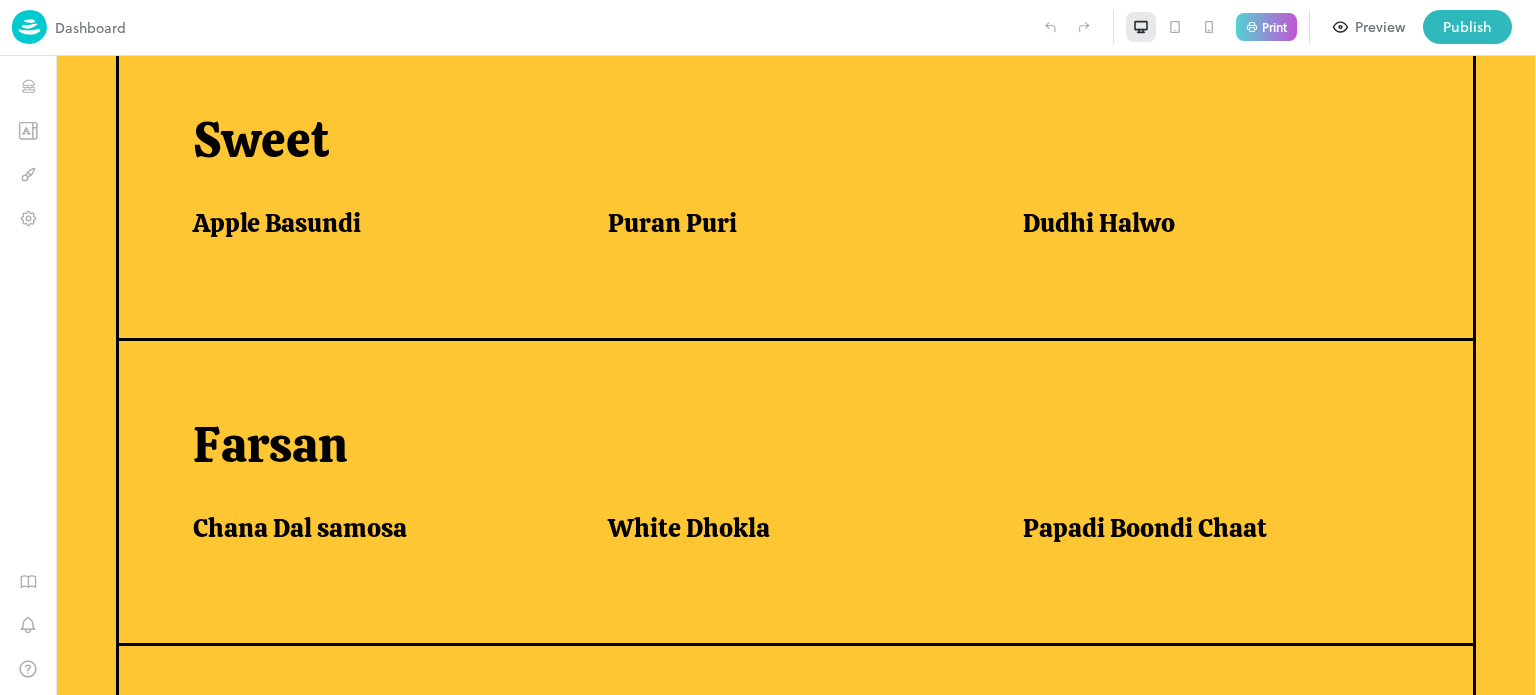 scroll, scrollTop: 926, scrollLeft: 0, axis: vertical 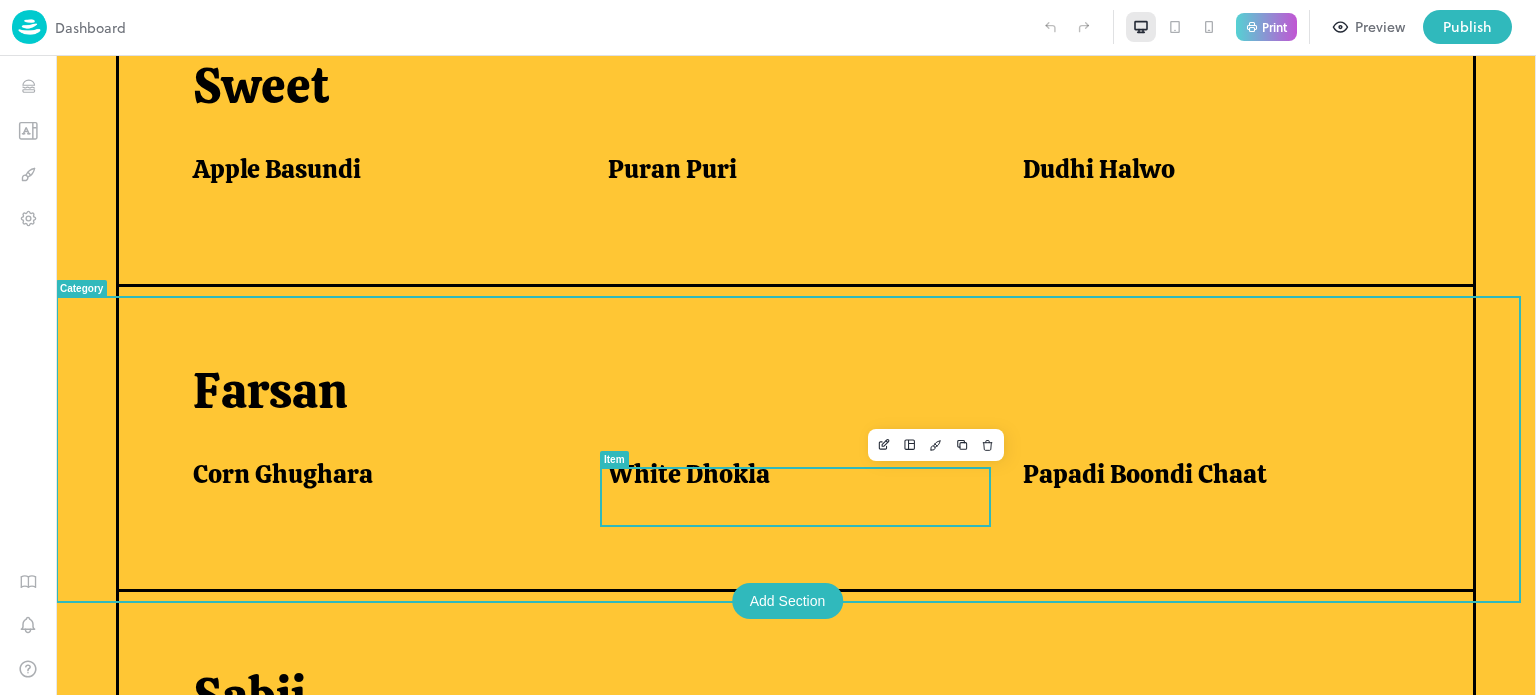 click on "White Dhokla" at bounding box center (689, 474) 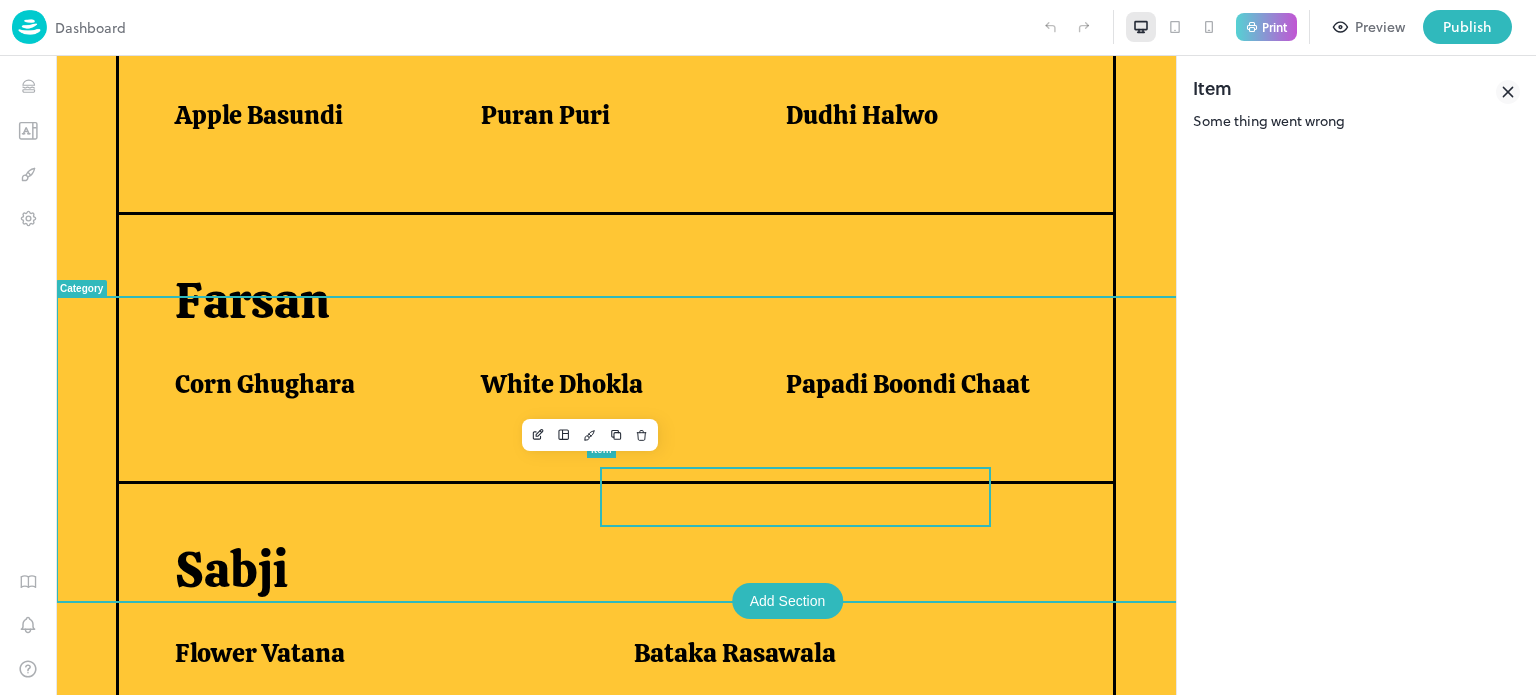 scroll, scrollTop: 872, scrollLeft: 0, axis: vertical 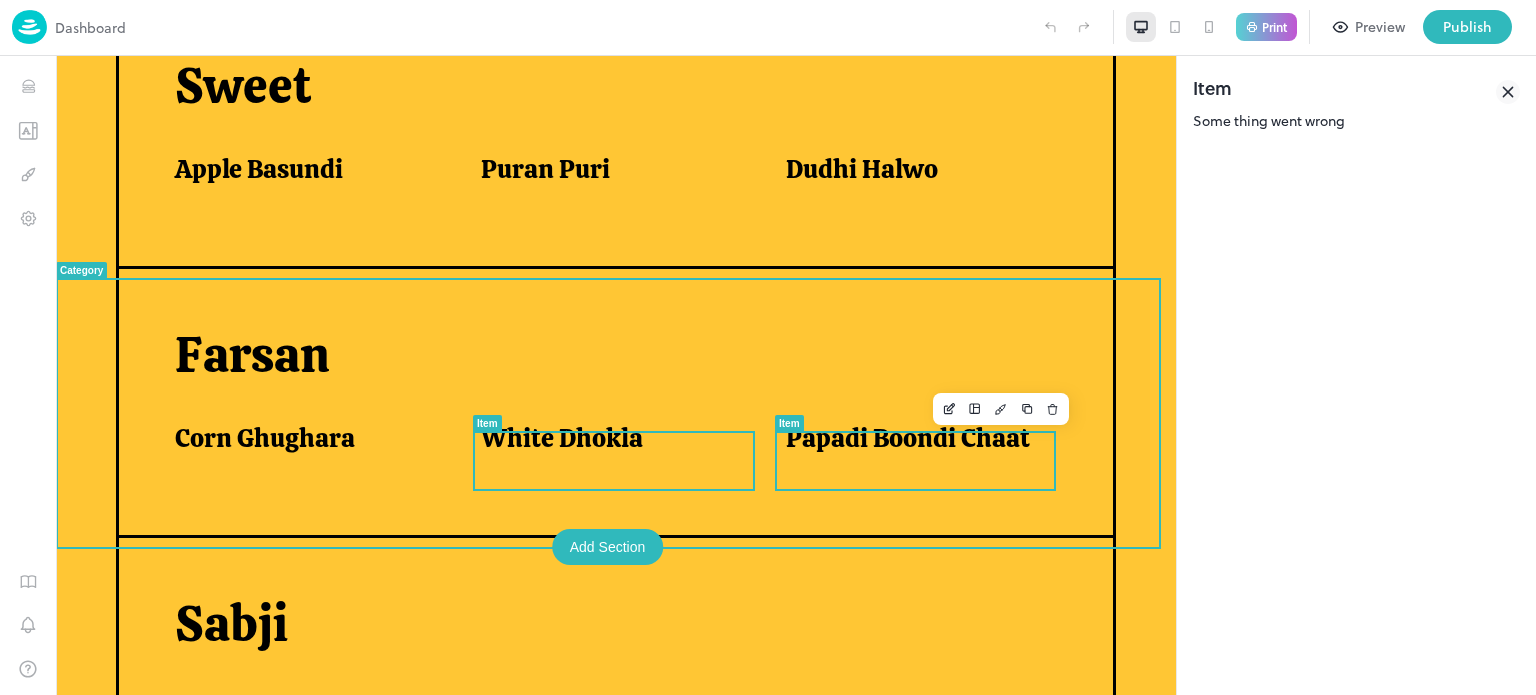 click on "Papadi Boondi Chaat" at bounding box center [908, 438] 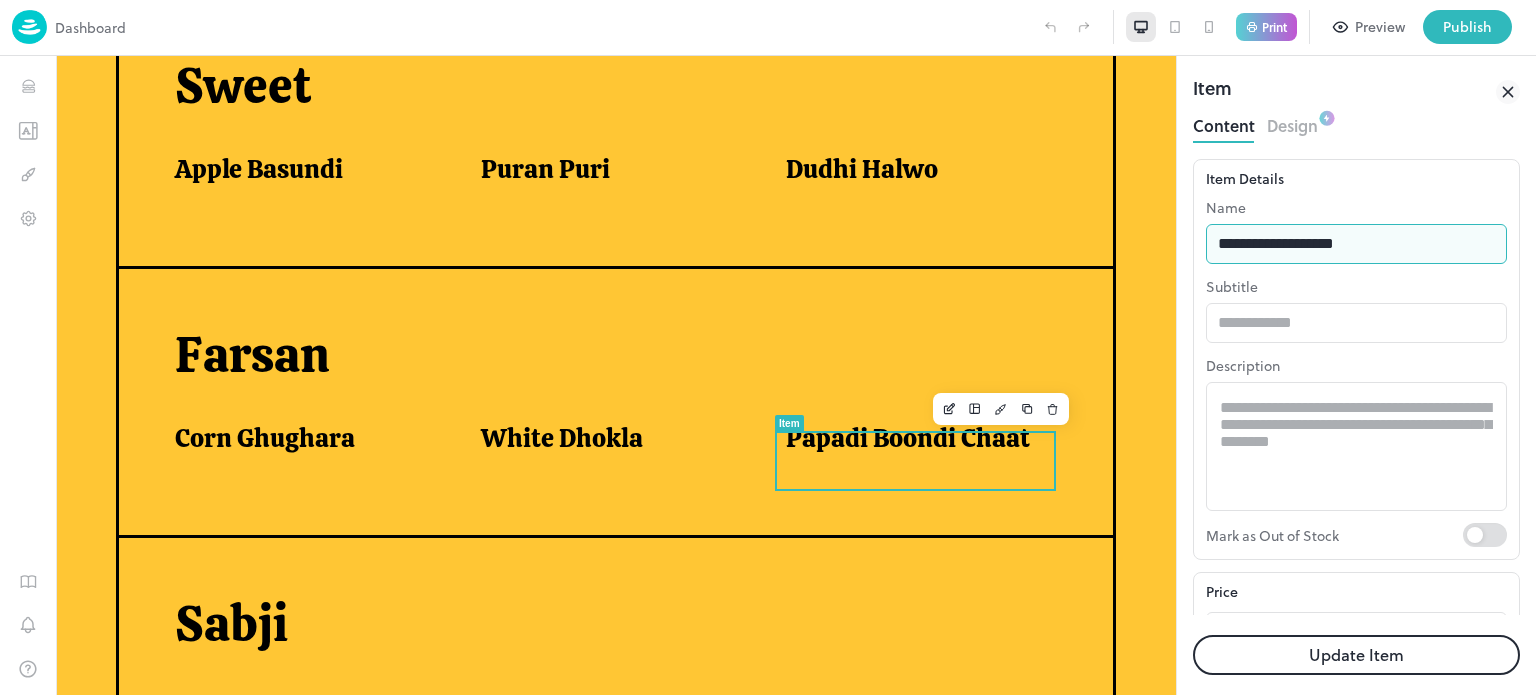 click on "**********" at bounding box center (1356, 244) 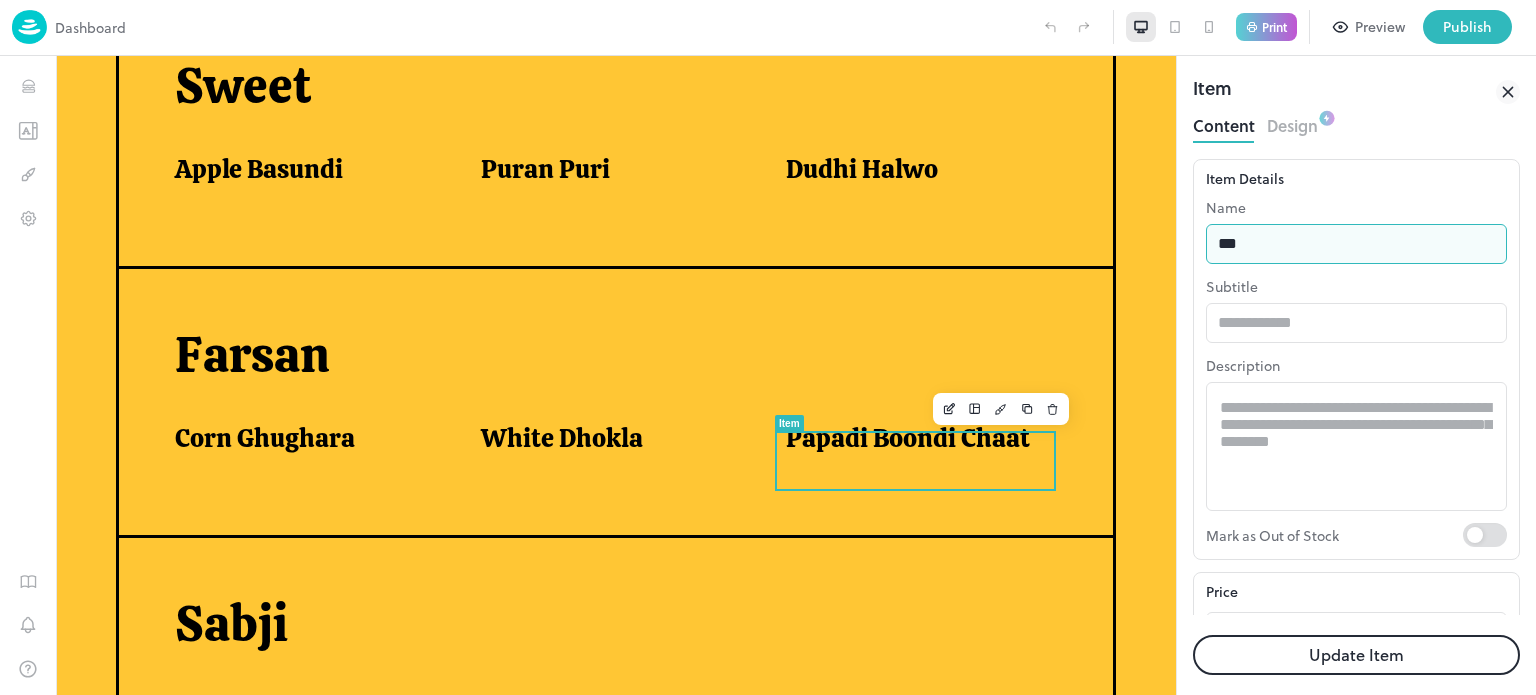 type on "**********" 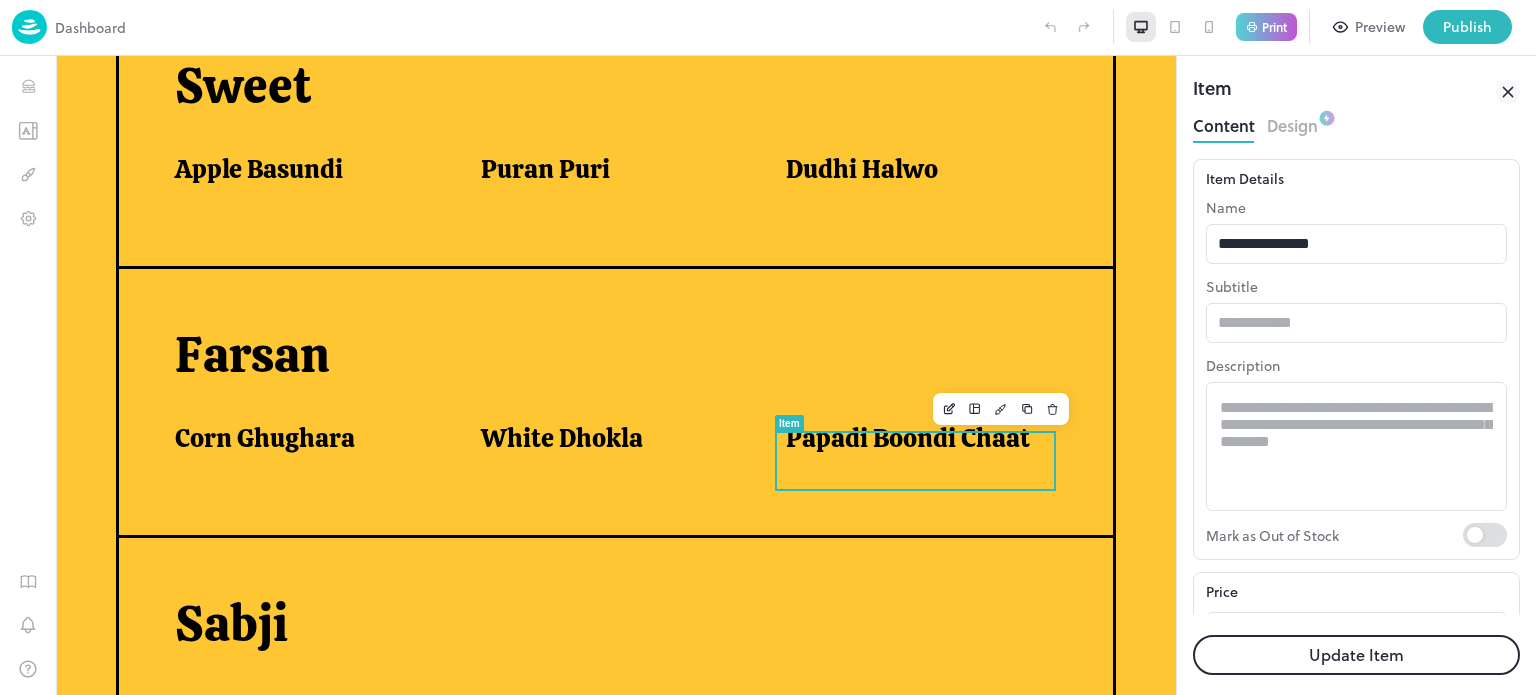 click on "Update Item" at bounding box center (1356, 655) 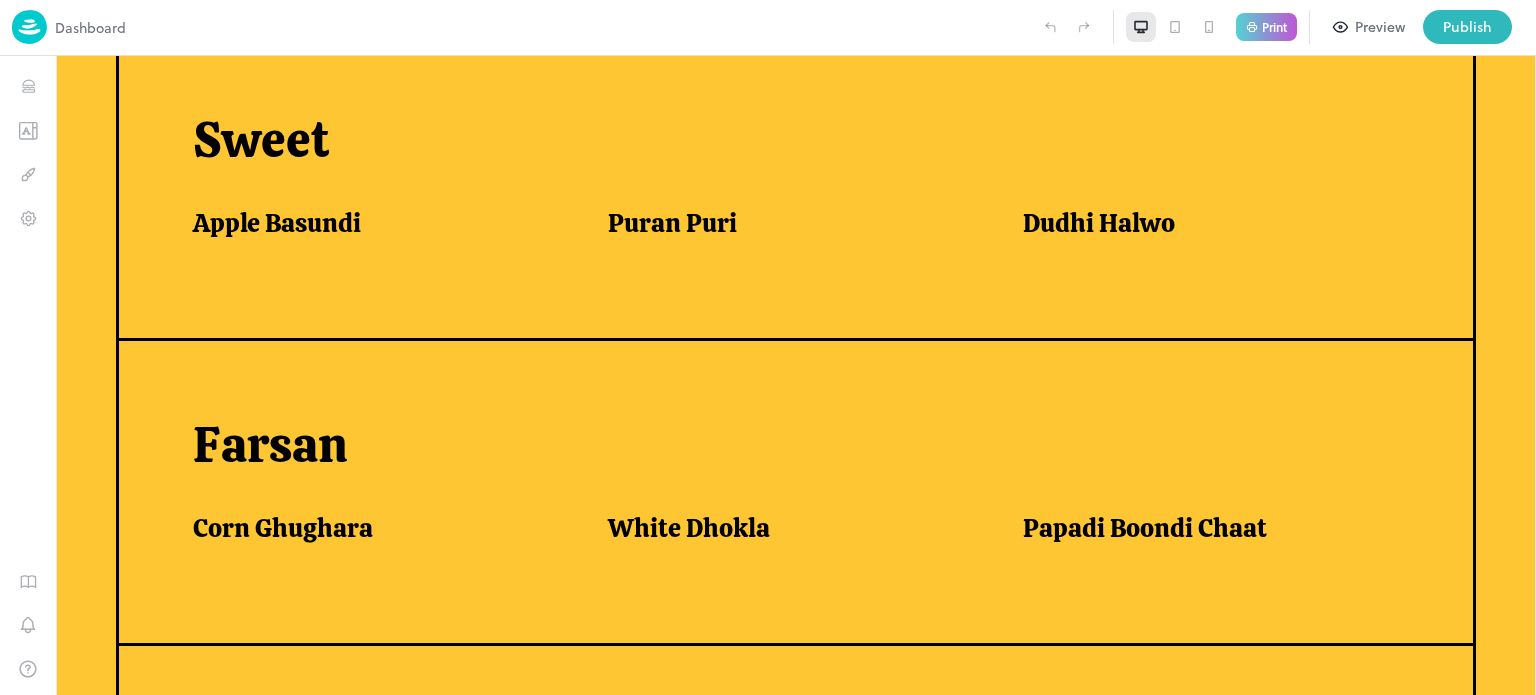 scroll, scrollTop: 926, scrollLeft: 0, axis: vertical 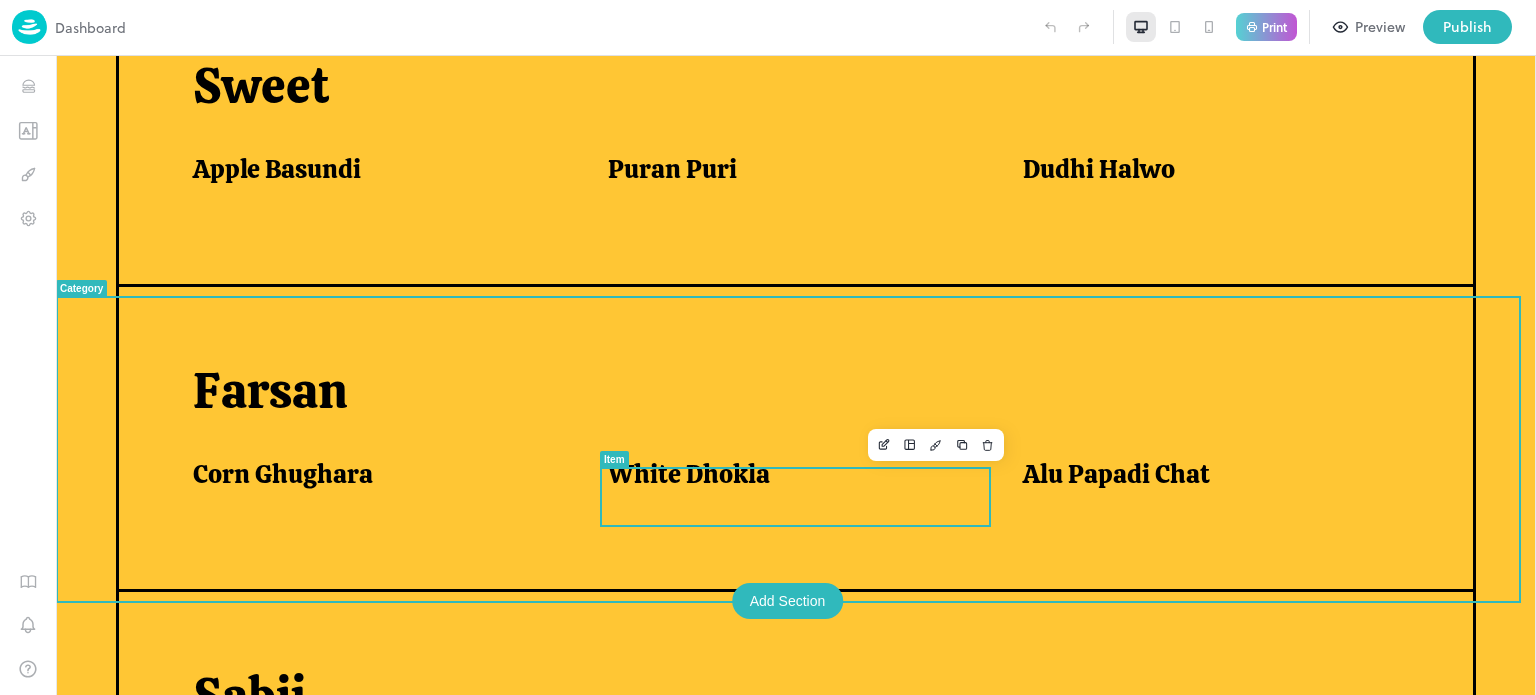 click on "White Dhokla" at bounding box center [791, 474] 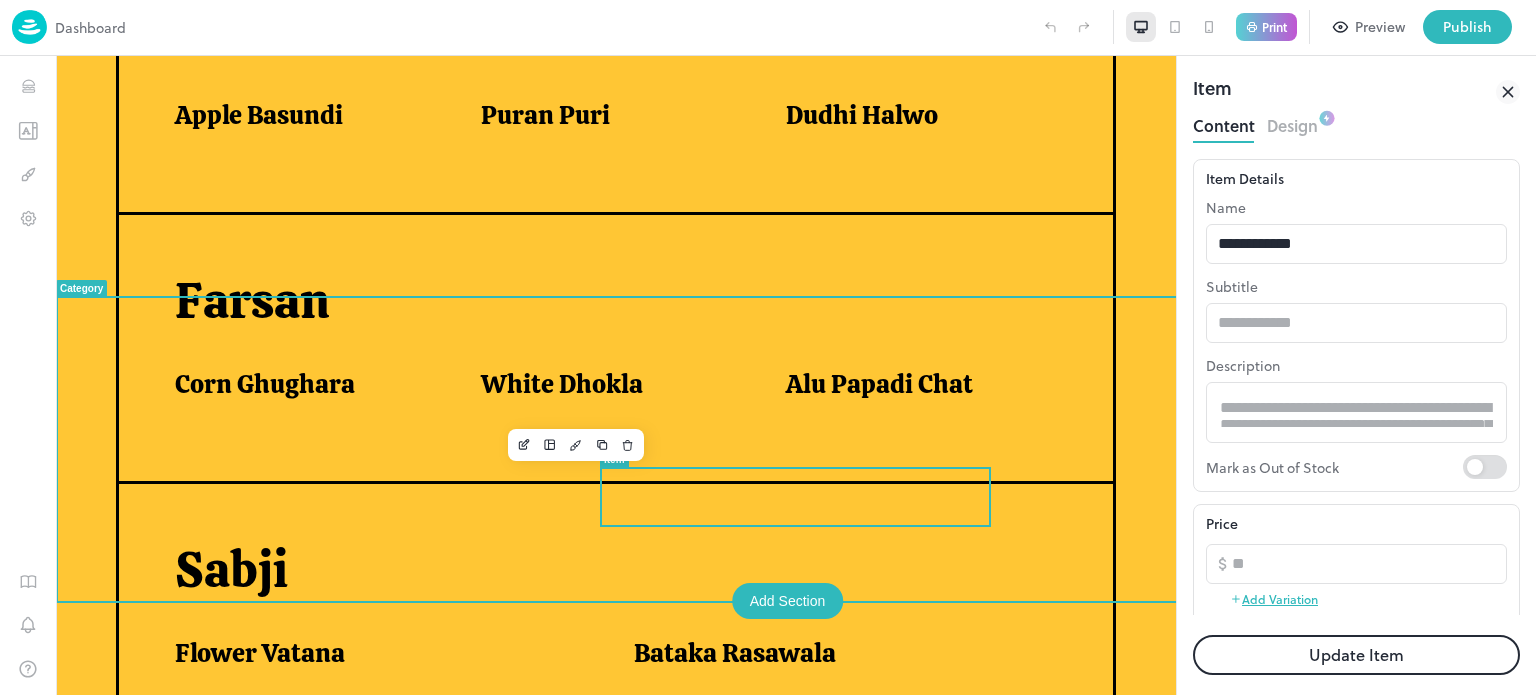 scroll, scrollTop: 872, scrollLeft: 0, axis: vertical 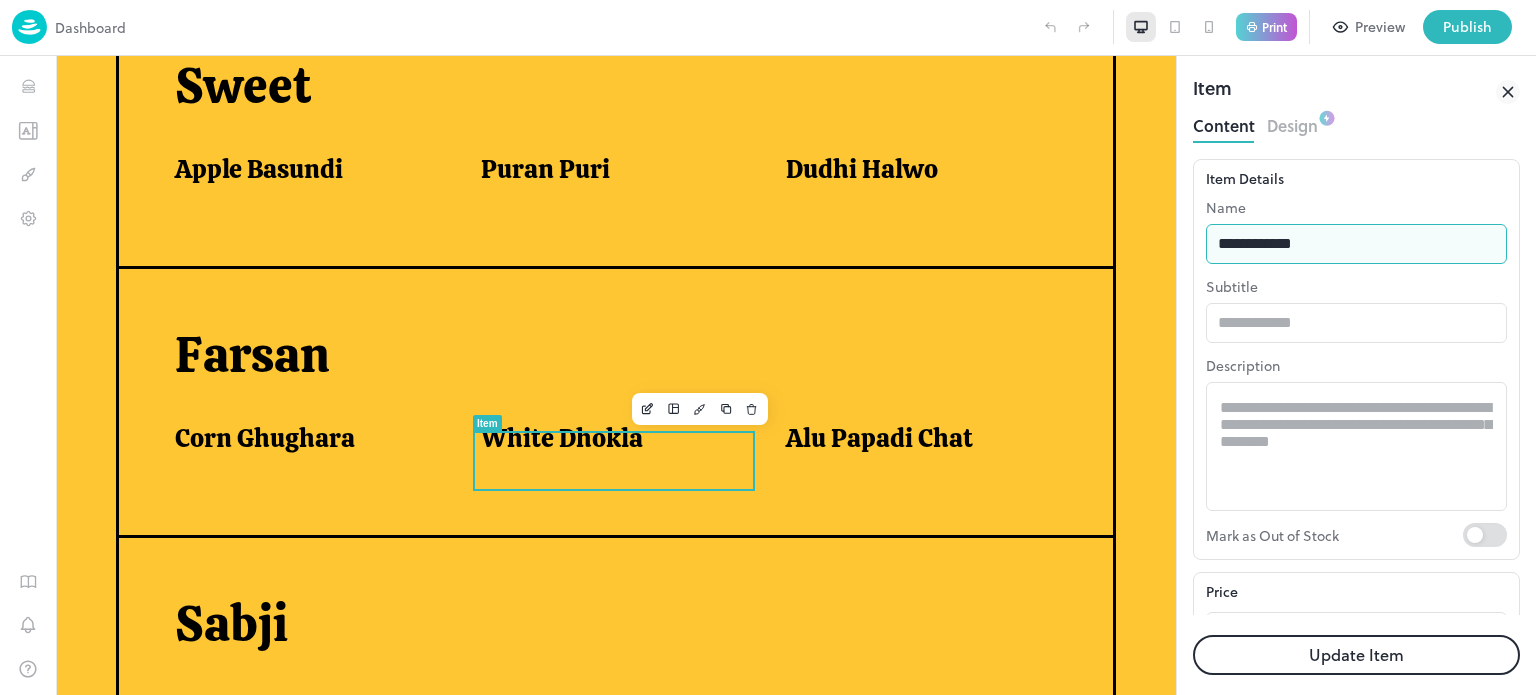 click on "**********" at bounding box center (1356, 244) 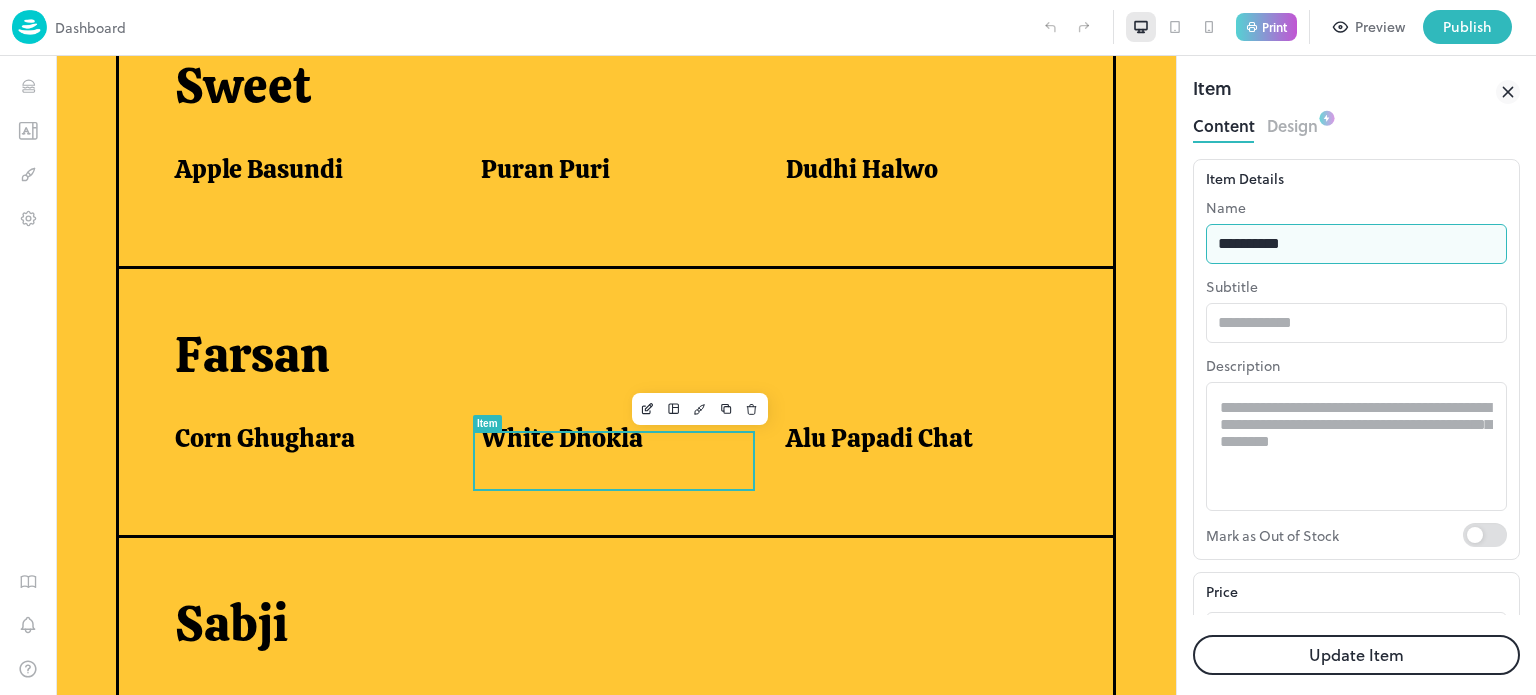 type on "**********" 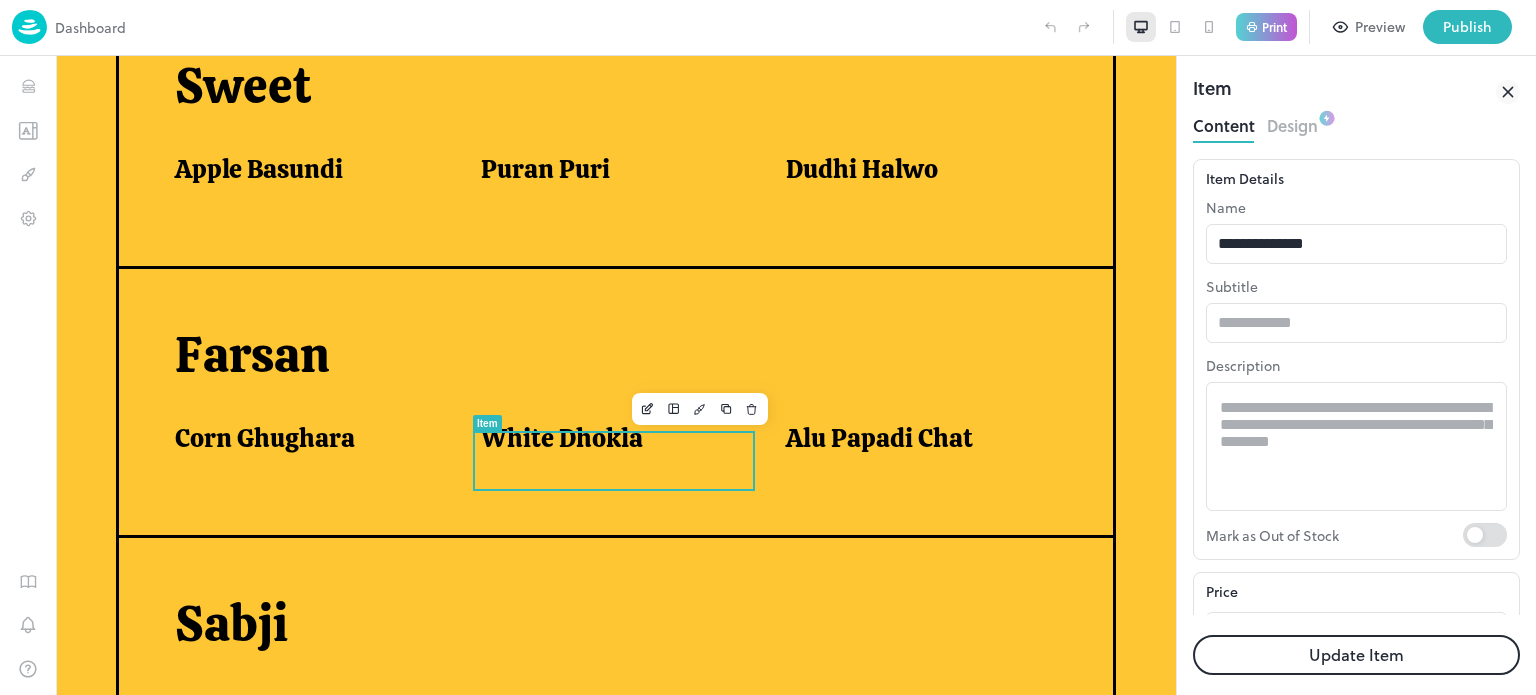 click on "Update Item" at bounding box center [1356, 655] 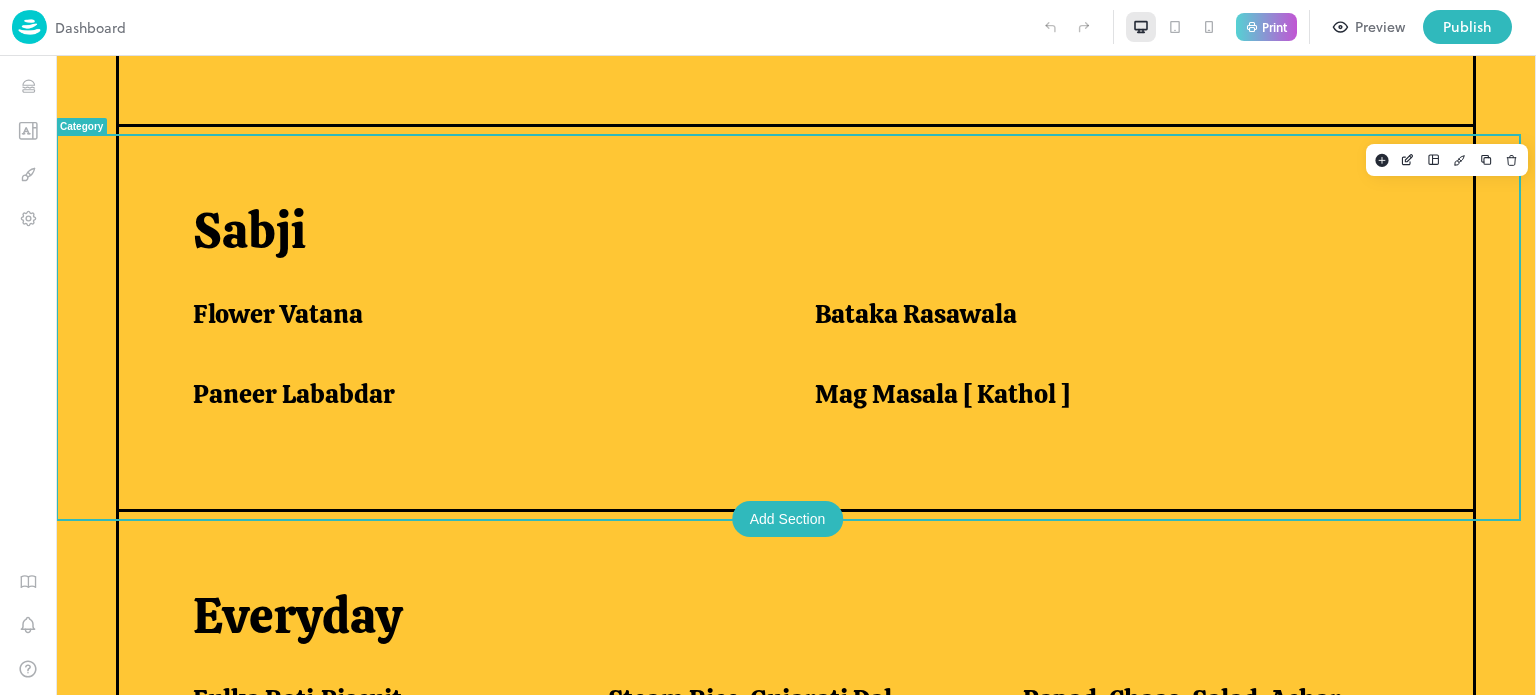 scroll, scrollTop: 1394, scrollLeft: 0, axis: vertical 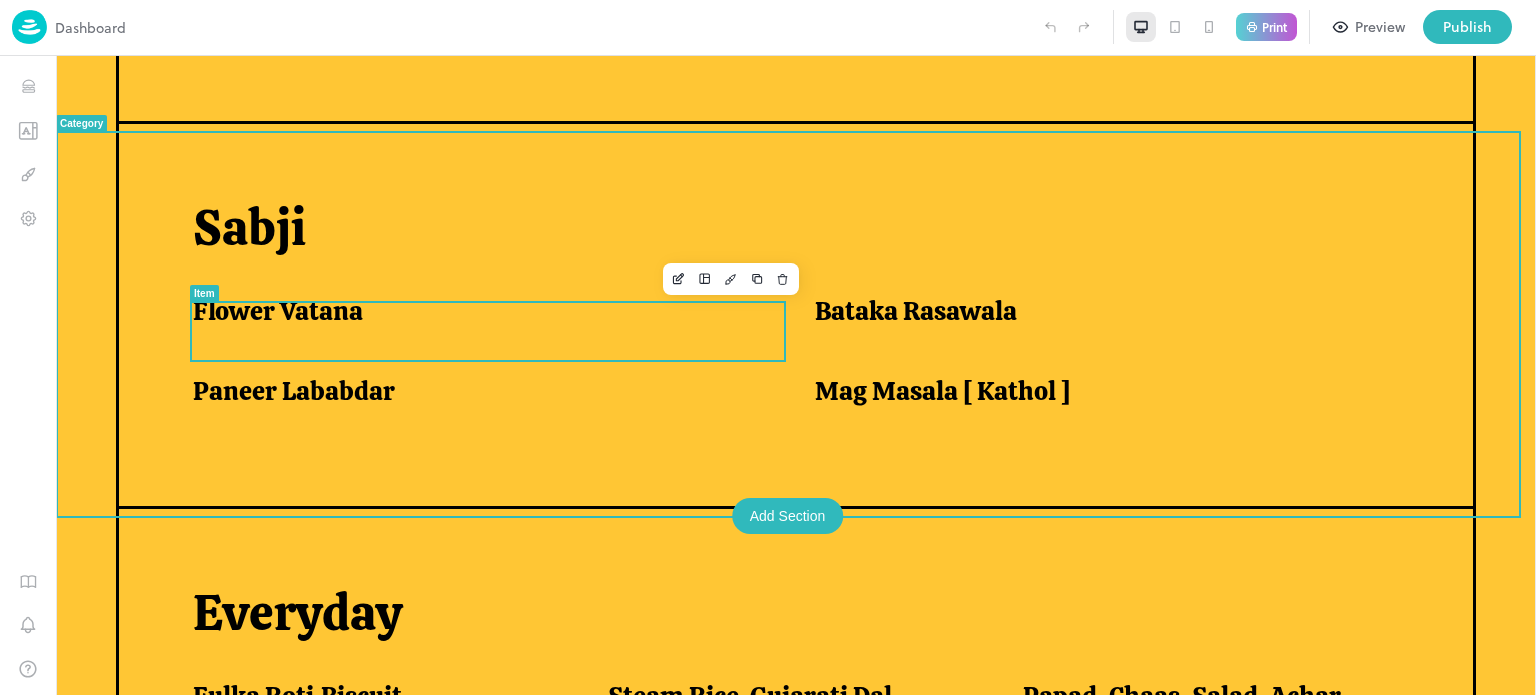 click on "Flower Vatana" at bounding box center [278, 311] 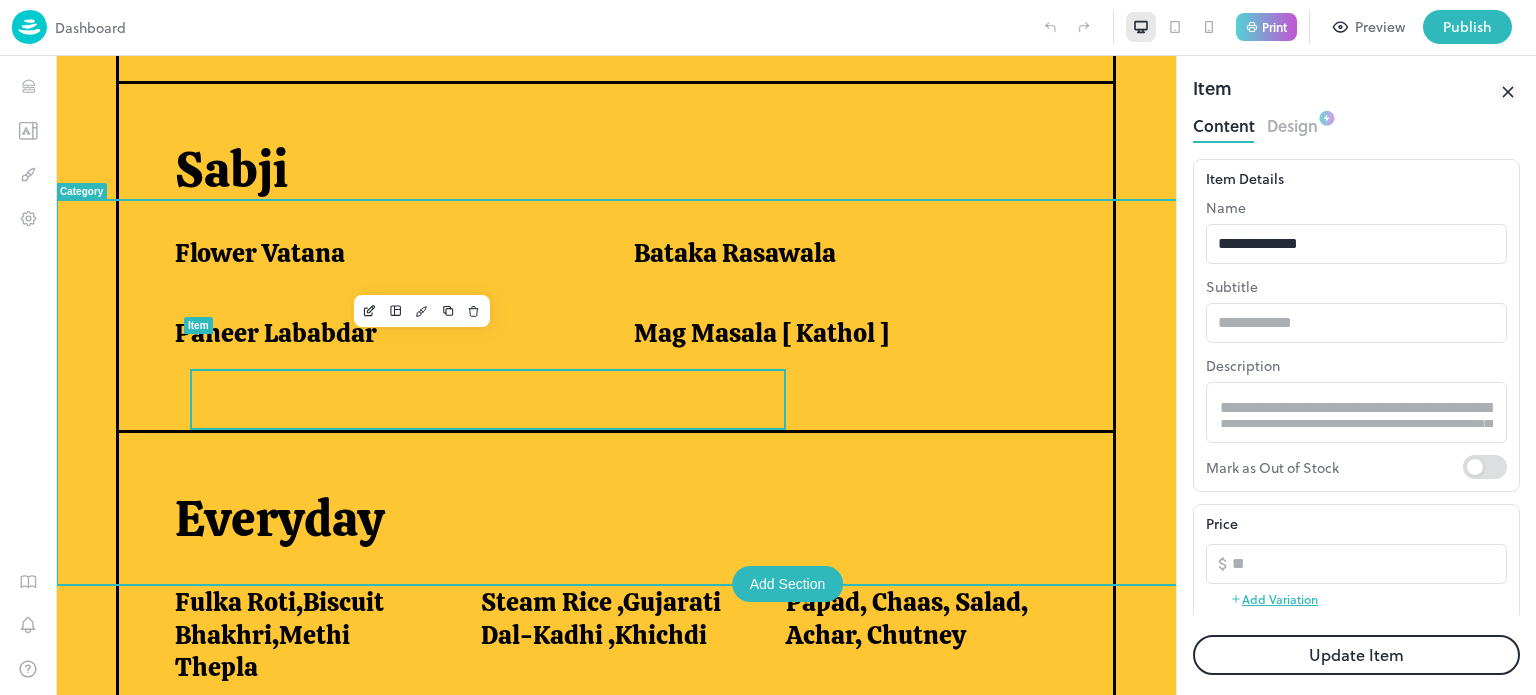 scroll, scrollTop: 0, scrollLeft: 0, axis: both 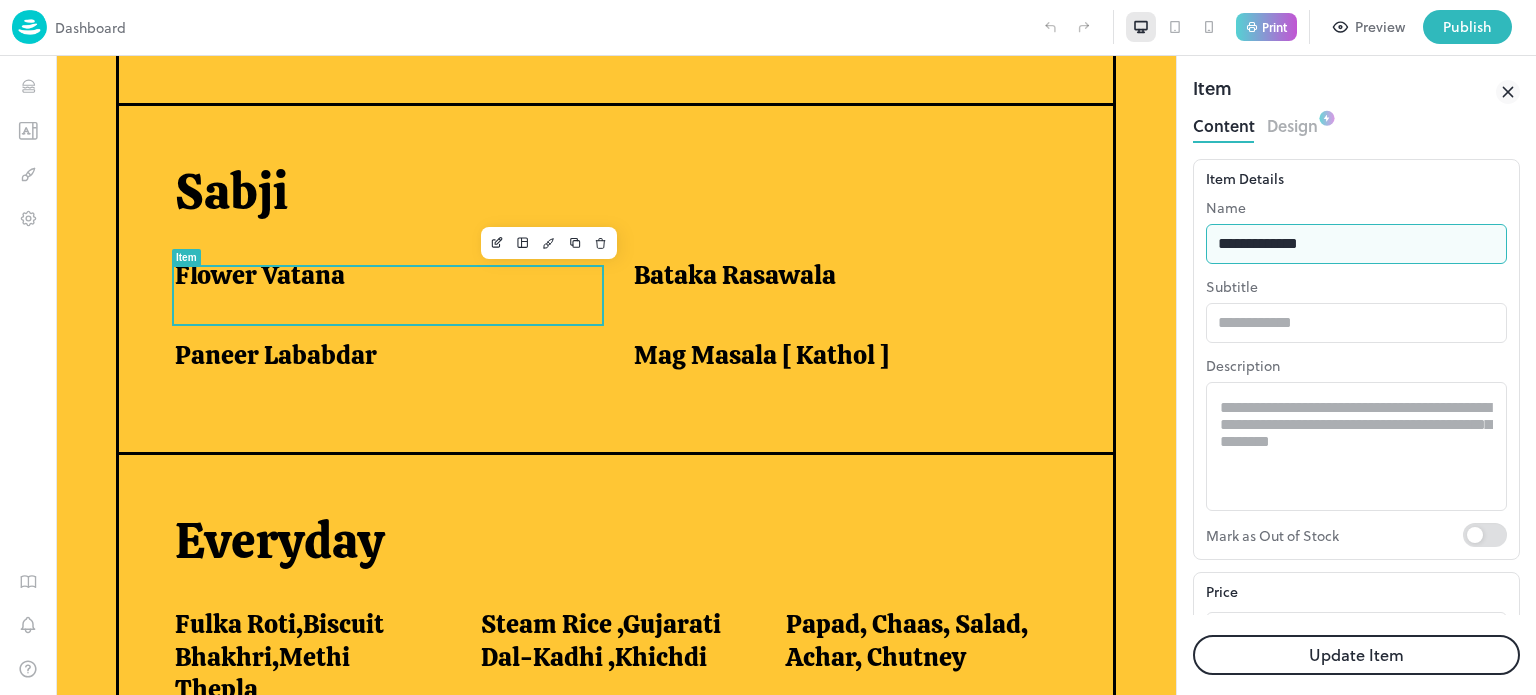 click on "**********" at bounding box center [1356, 244] 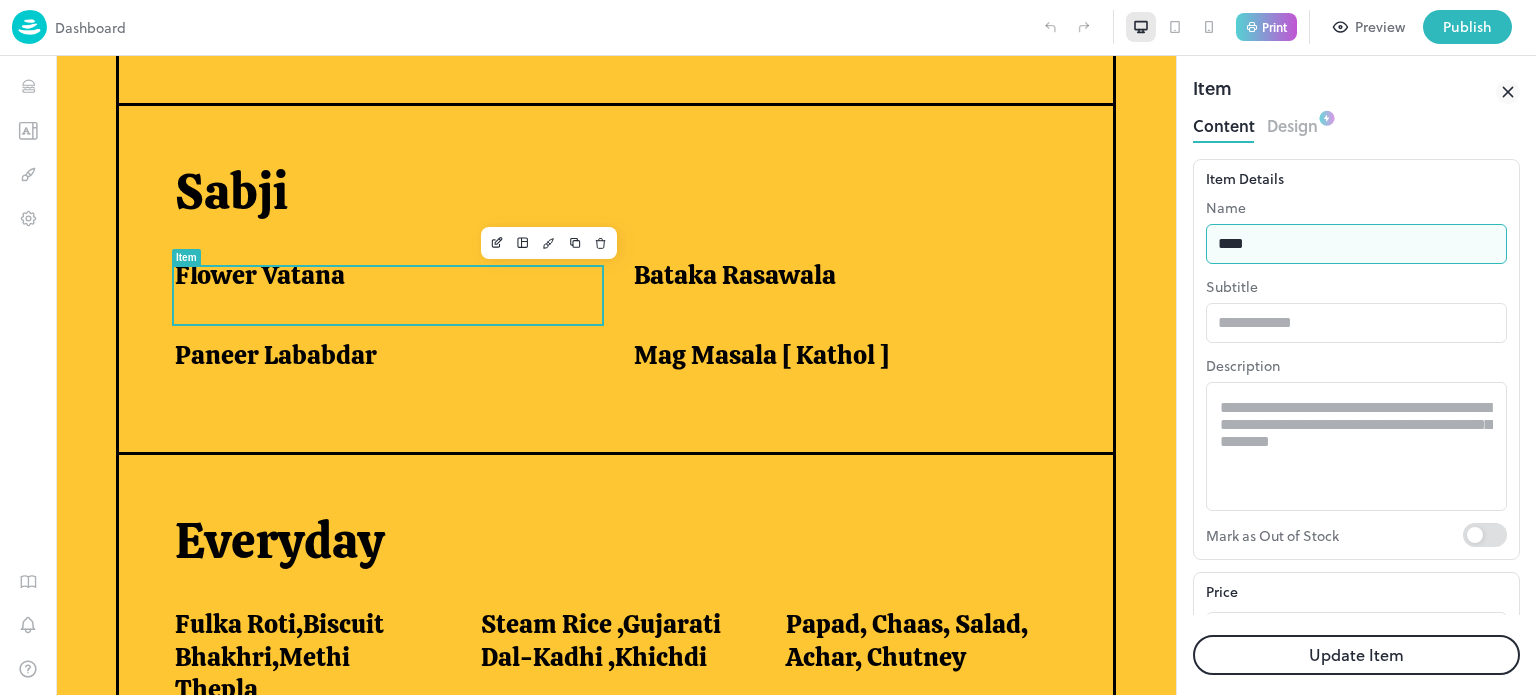 type on "**********" 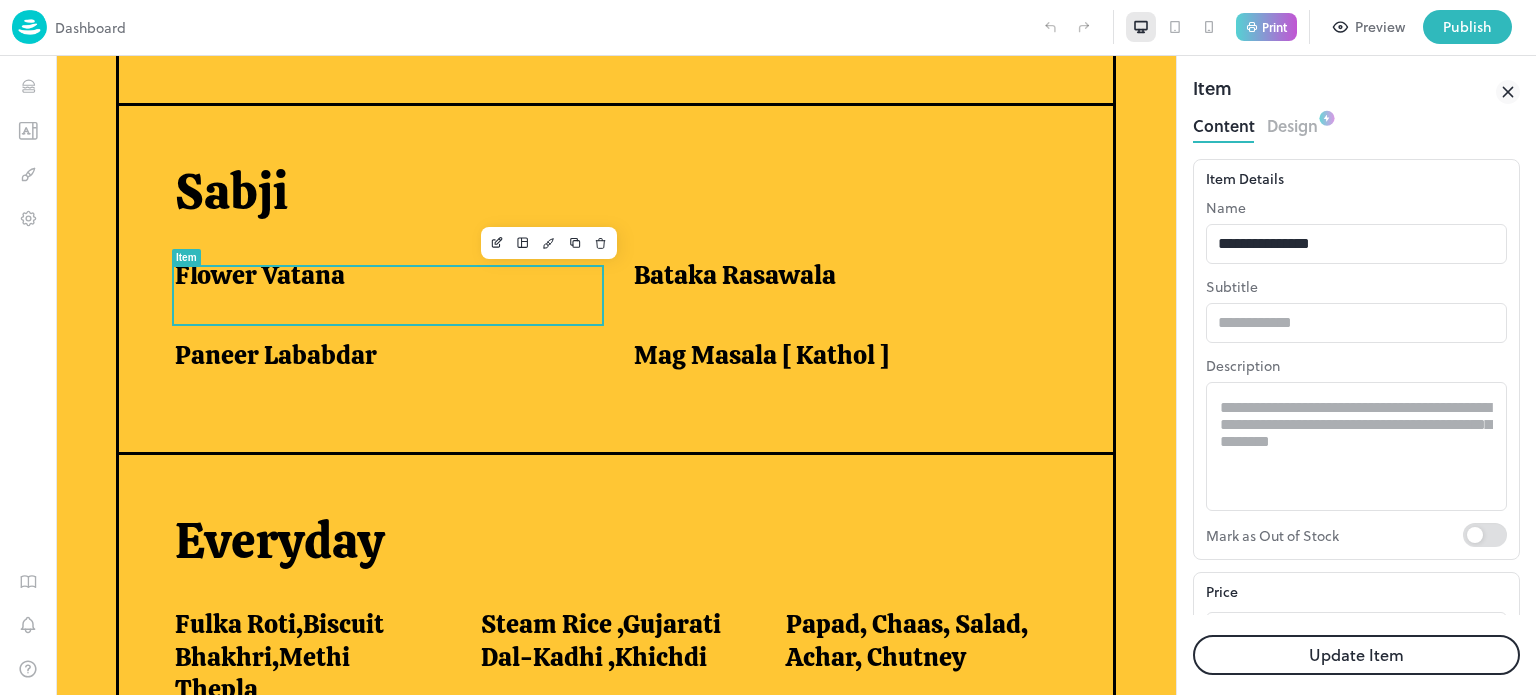 click on "Update Item" at bounding box center (1356, 655) 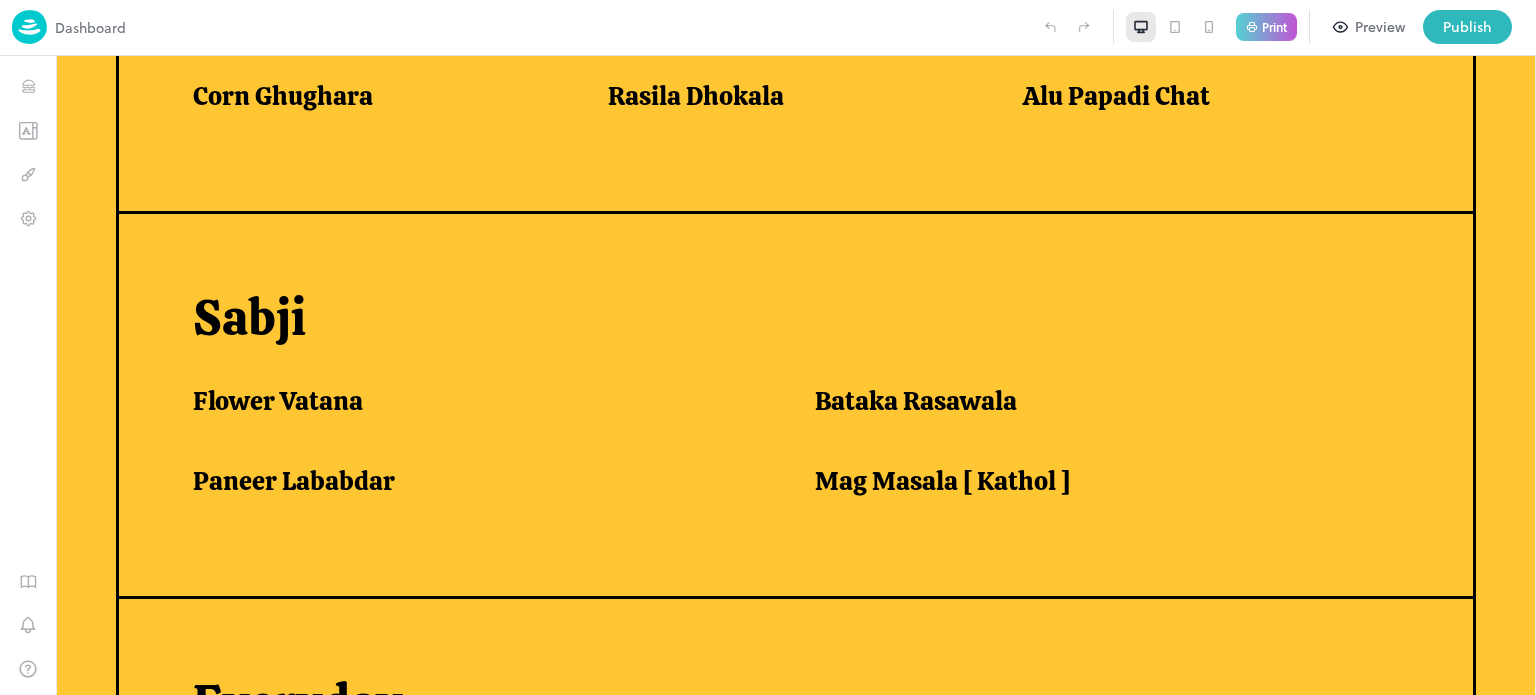 scroll, scrollTop: 1394, scrollLeft: 0, axis: vertical 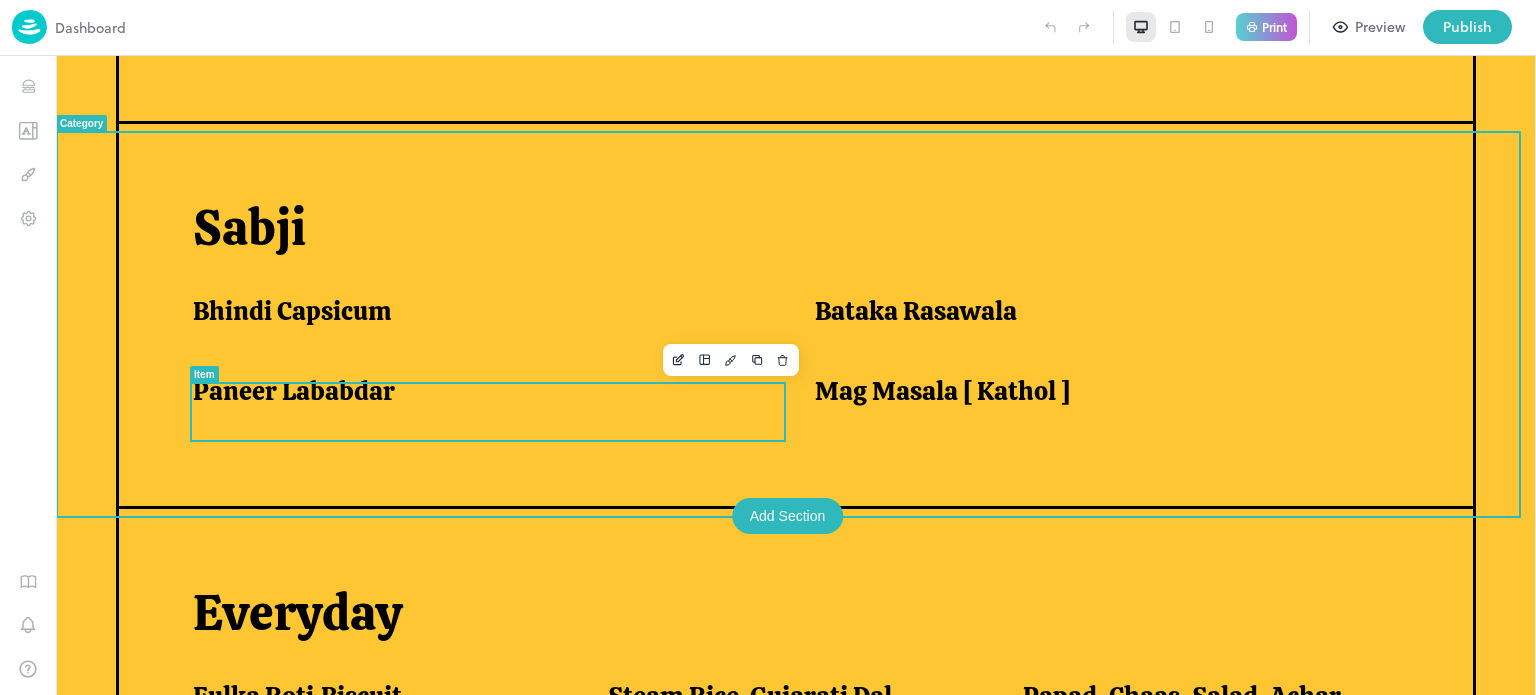 click on "Paneer Lababdar" at bounding box center [492, 403] 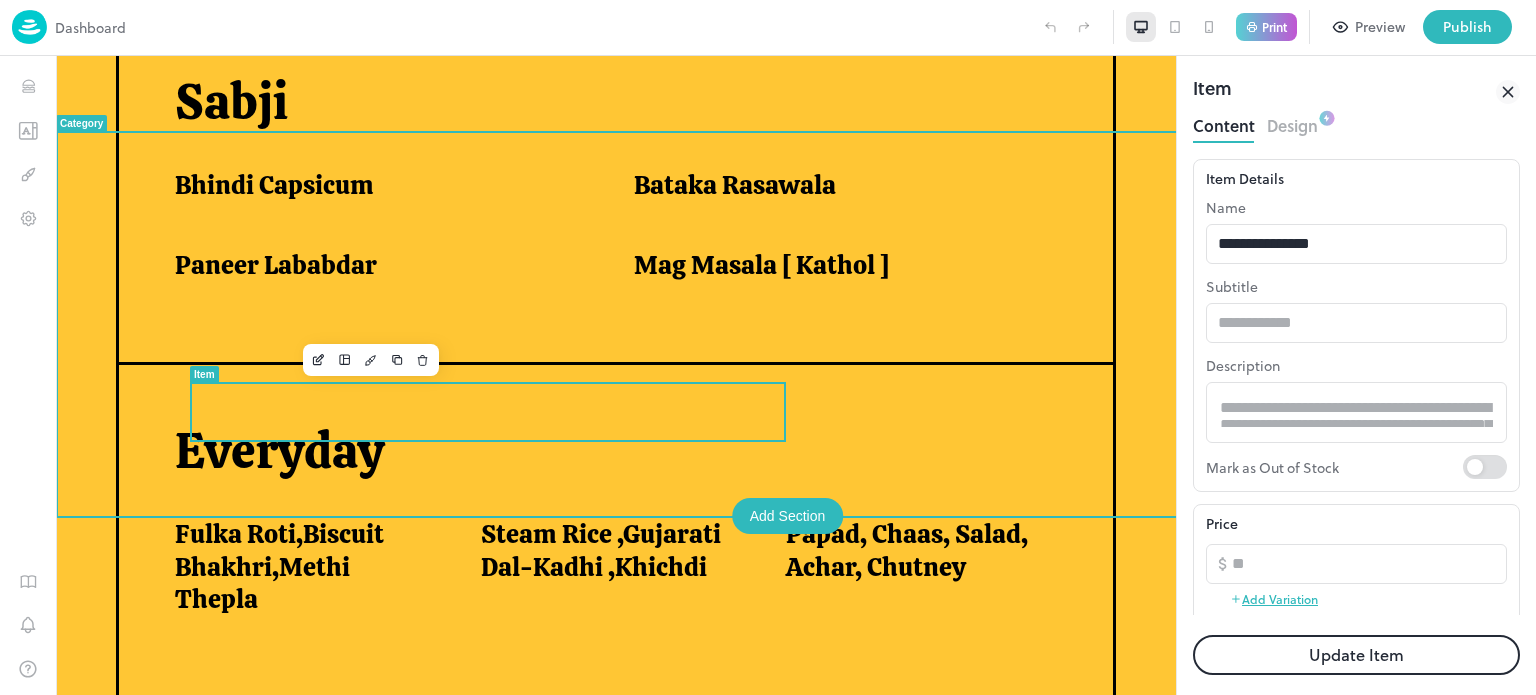scroll, scrollTop: 1307, scrollLeft: 0, axis: vertical 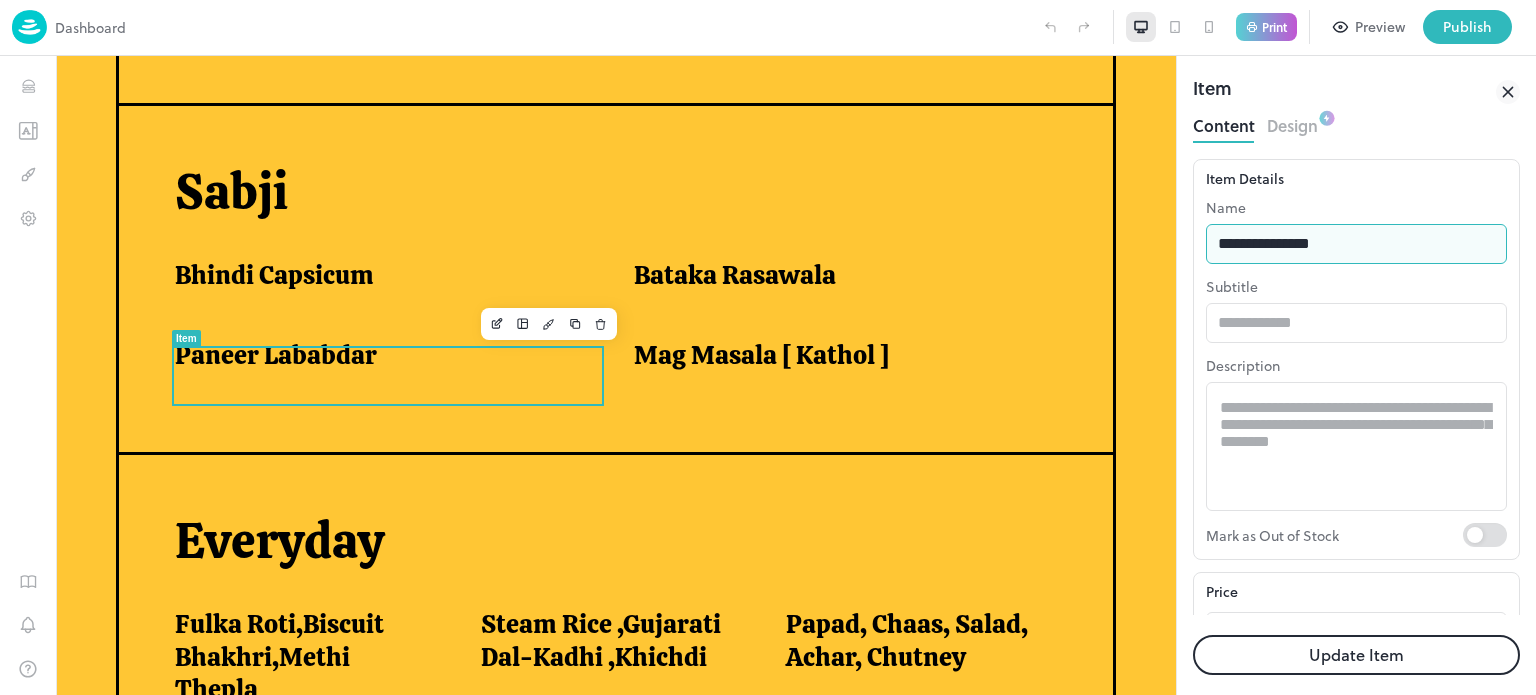 click on "**********" at bounding box center (1356, 244) 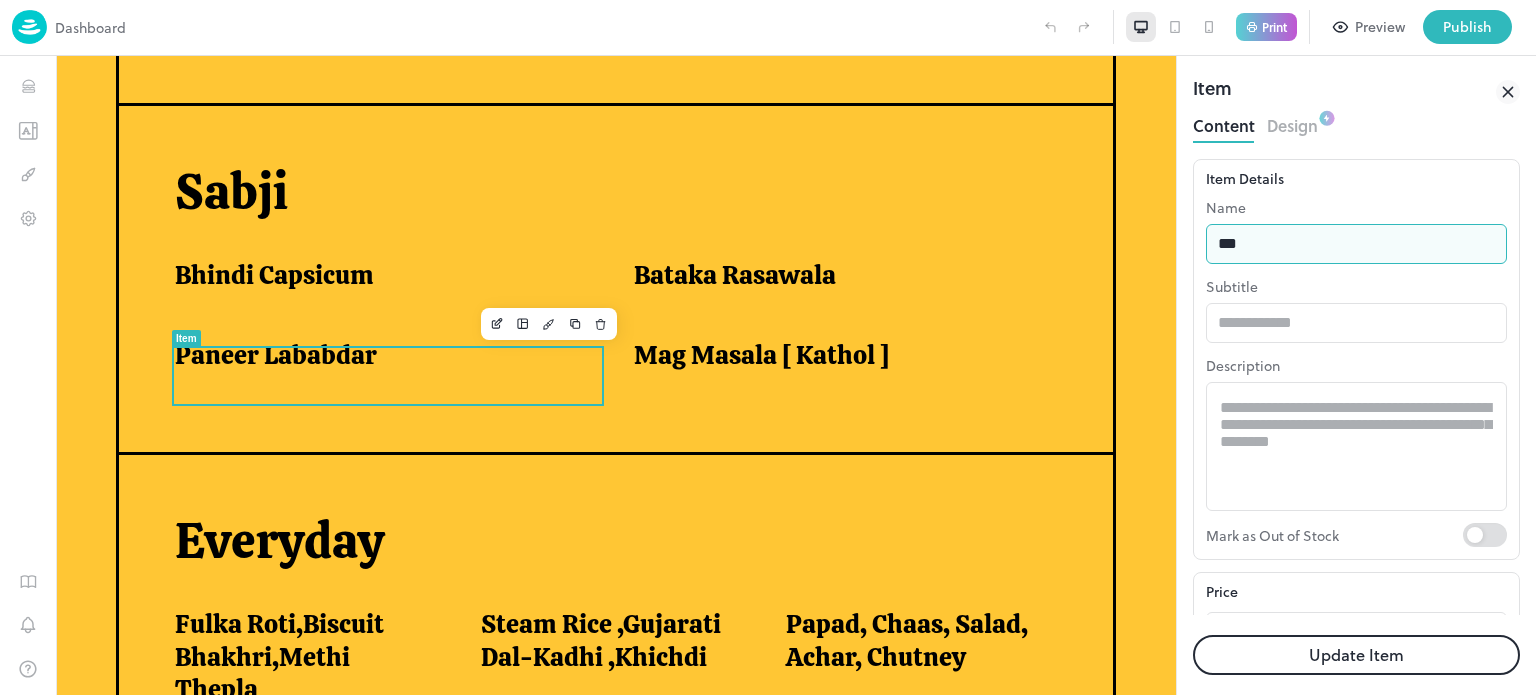 type on "**********" 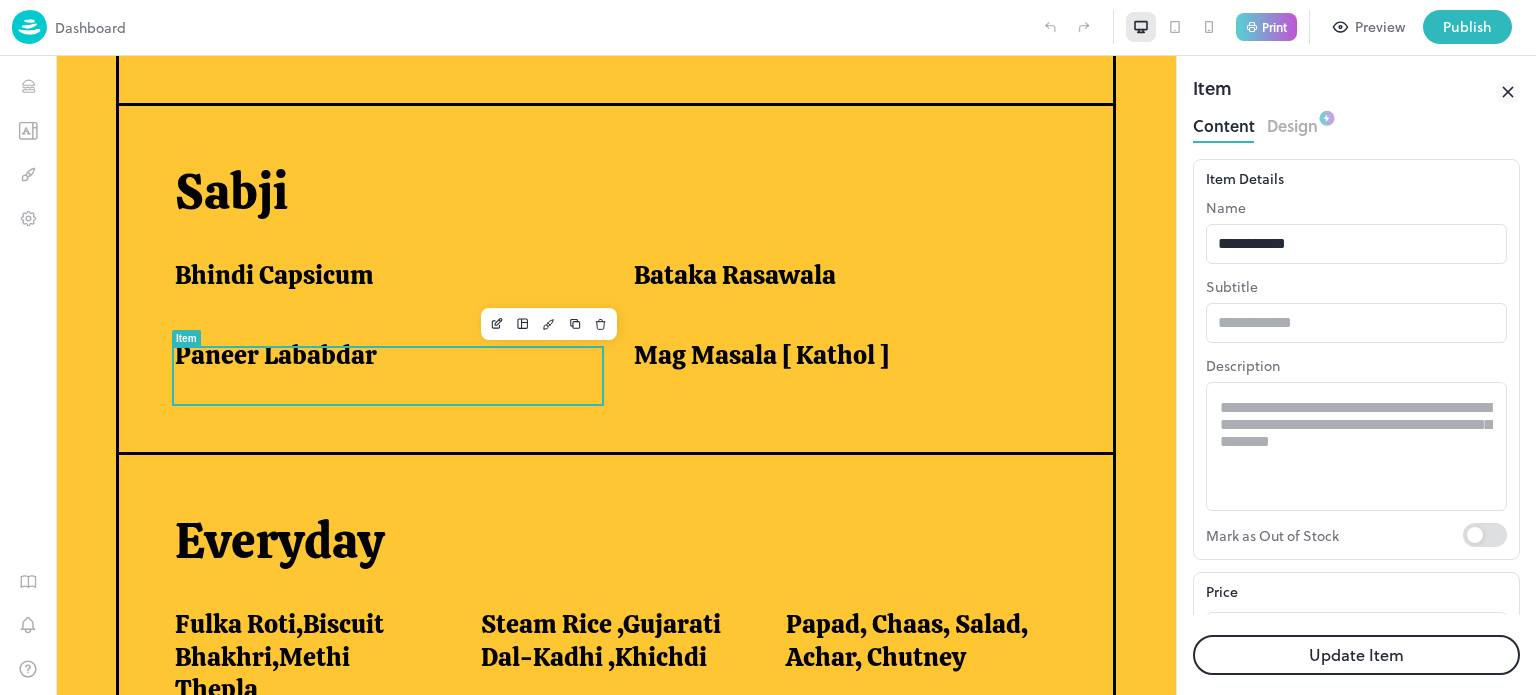click on "Update Item" at bounding box center [1356, 655] 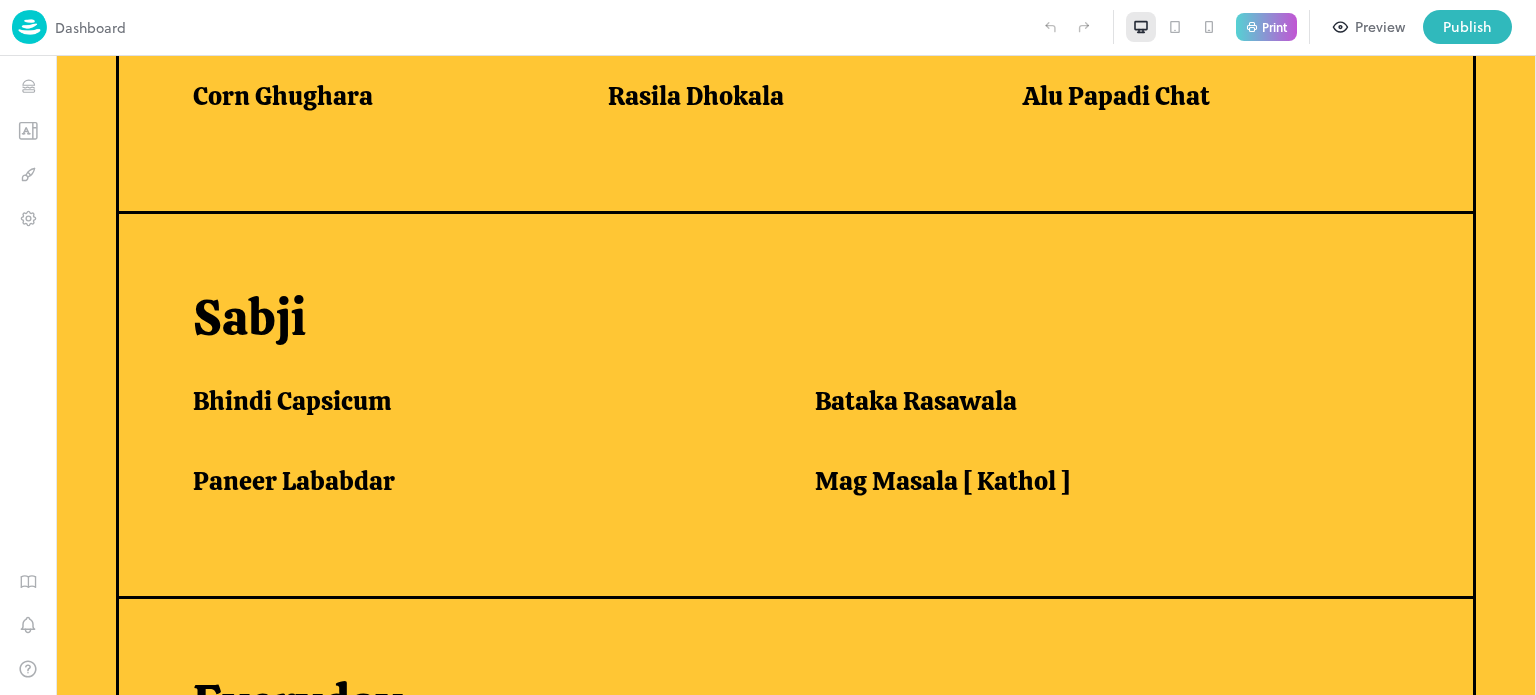 scroll, scrollTop: 1394, scrollLeft: 0, axis: vertical 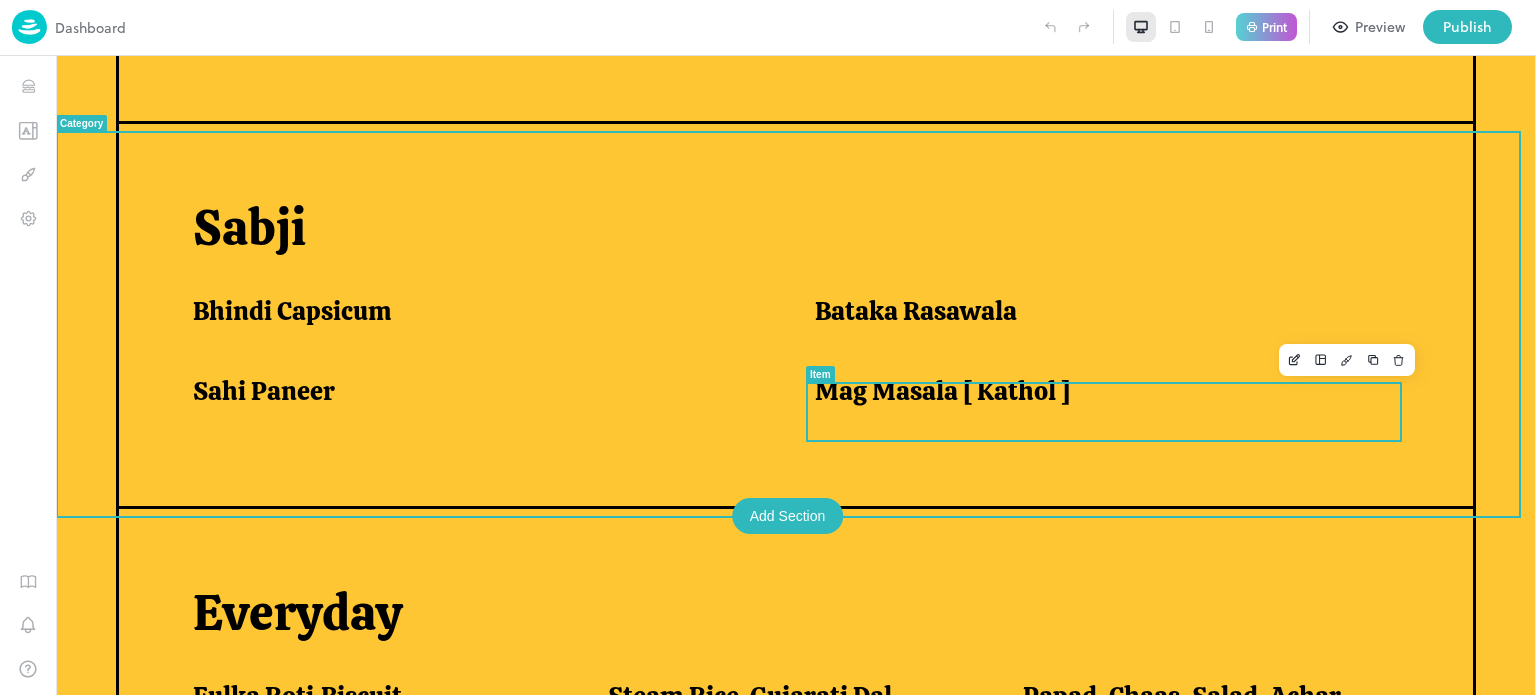 click on "Mag Masala [ Kathol ]" at bounding box center (1114, 403) 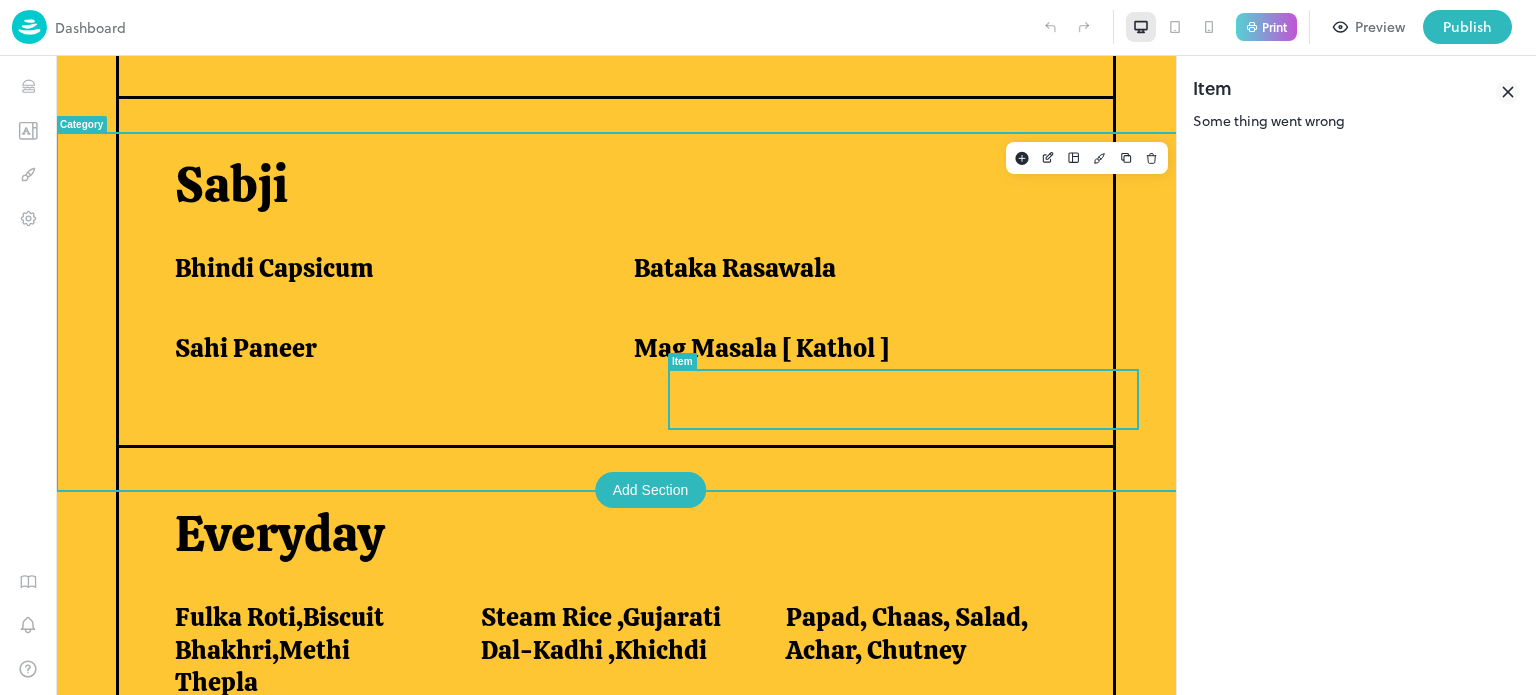 scroll, scrollTop: 1304, scrollLeft: 0, axis: vertical 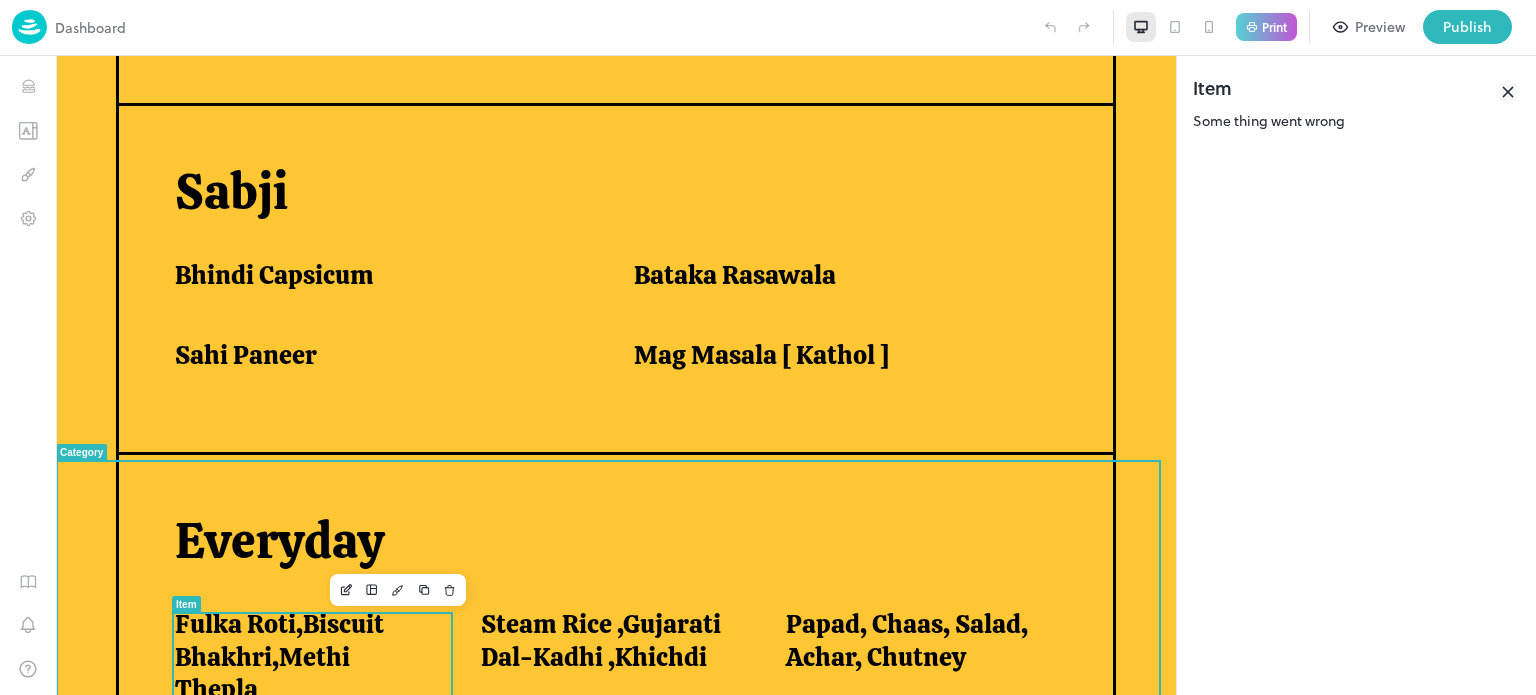 click on "Fulka Roti,Biscuit Bhakhri,Methi Thepla" at bounding box center [303, 657] 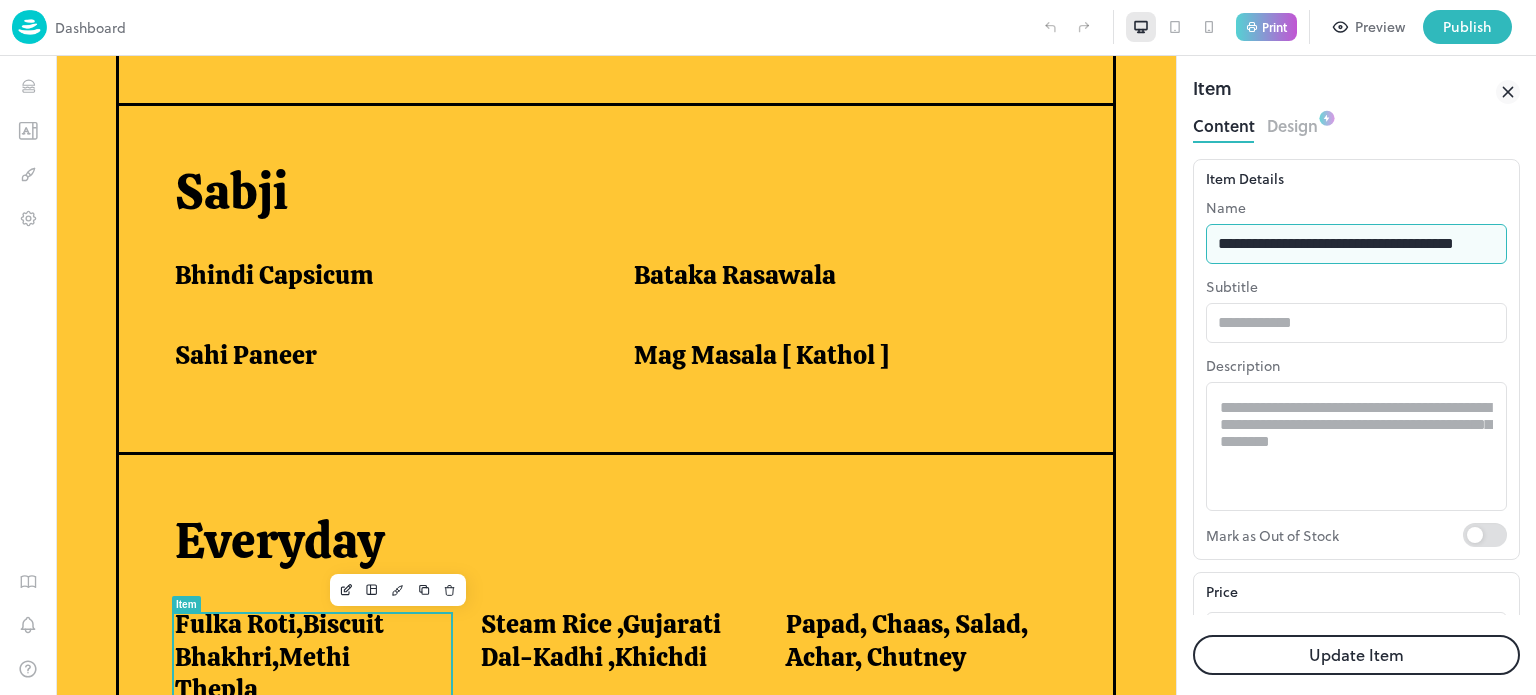 drag, startPoint x: 1456, startPoint y: 224, endPoint x: 1456, endPoint y: 237, distance: 13 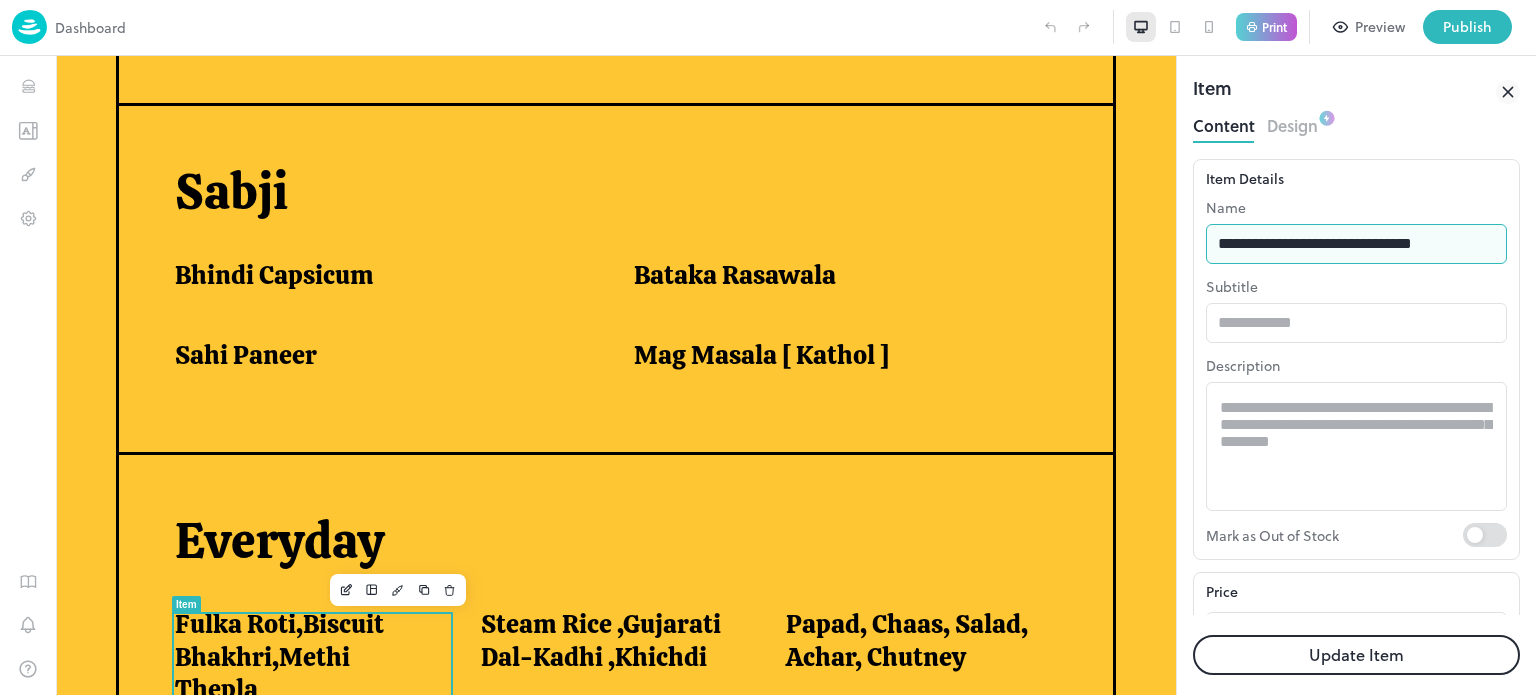 scroll, scrollTop: 0, scrollLeft: 0, axis: both 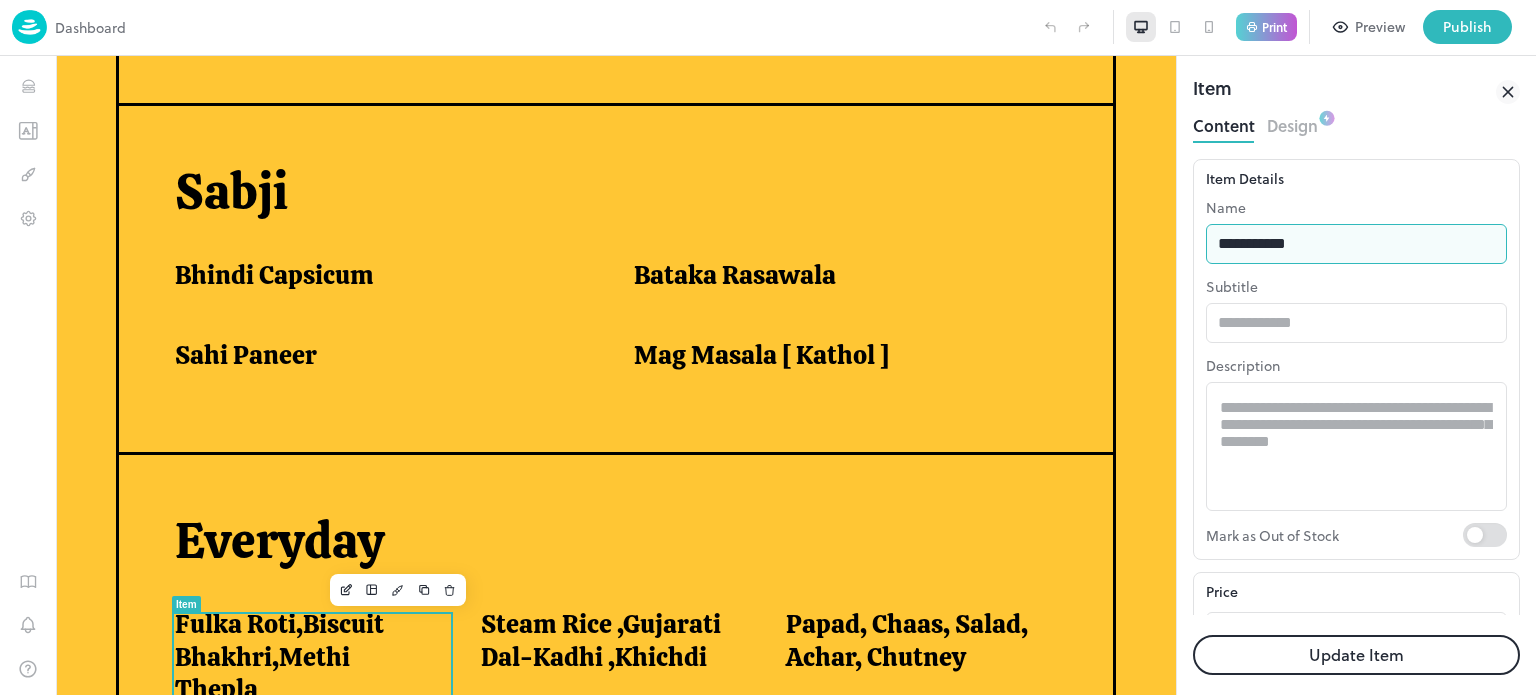 type on "**********" 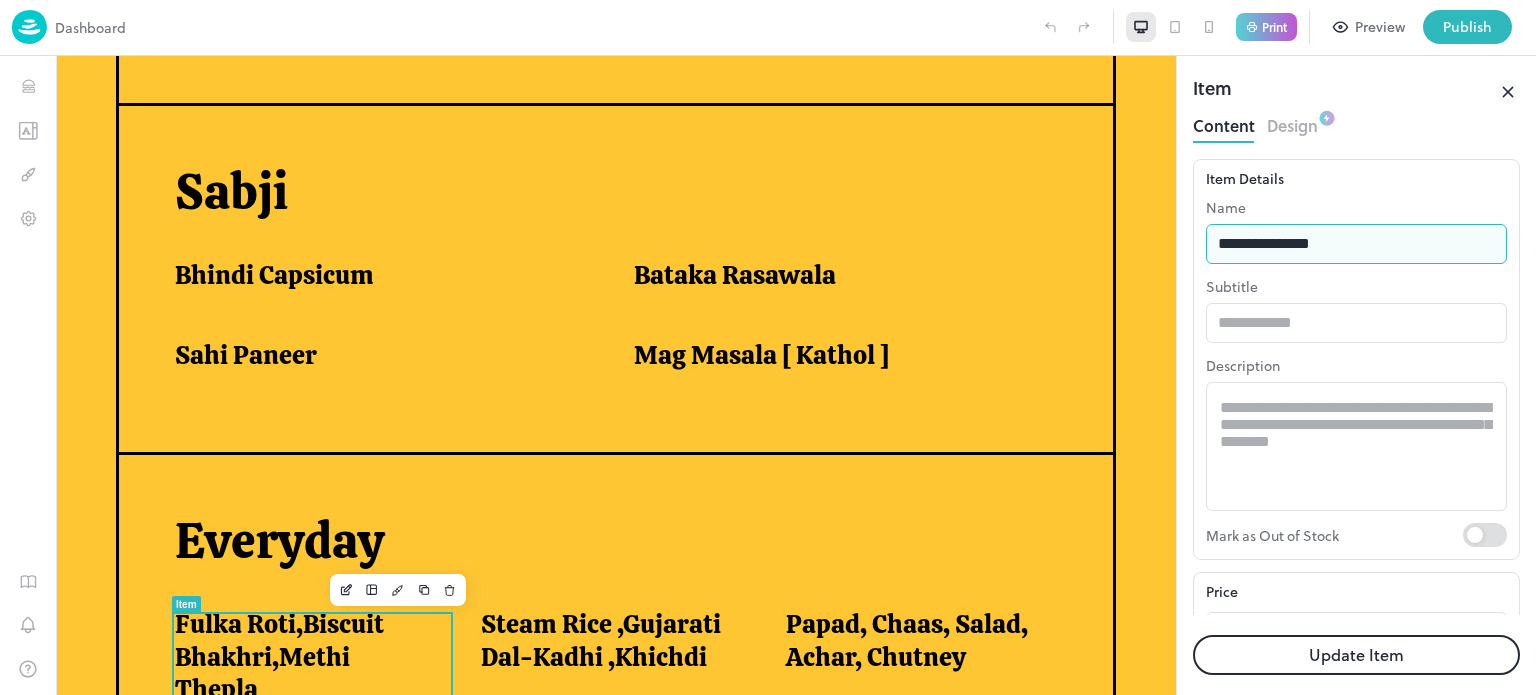click on "Update Item" at bounding box center (1356, 655) 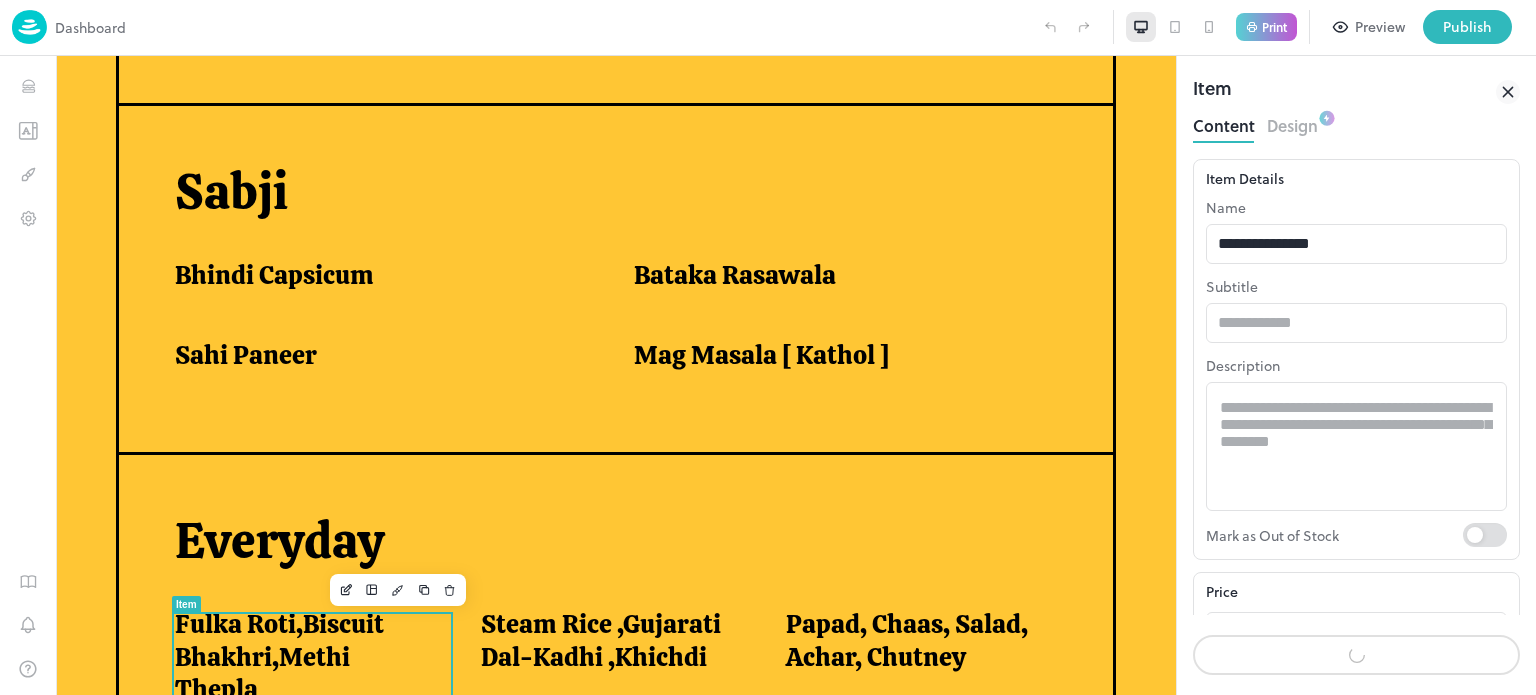 scroll, scrollTop: 1394, scrollLeft: 0, axis: vertical 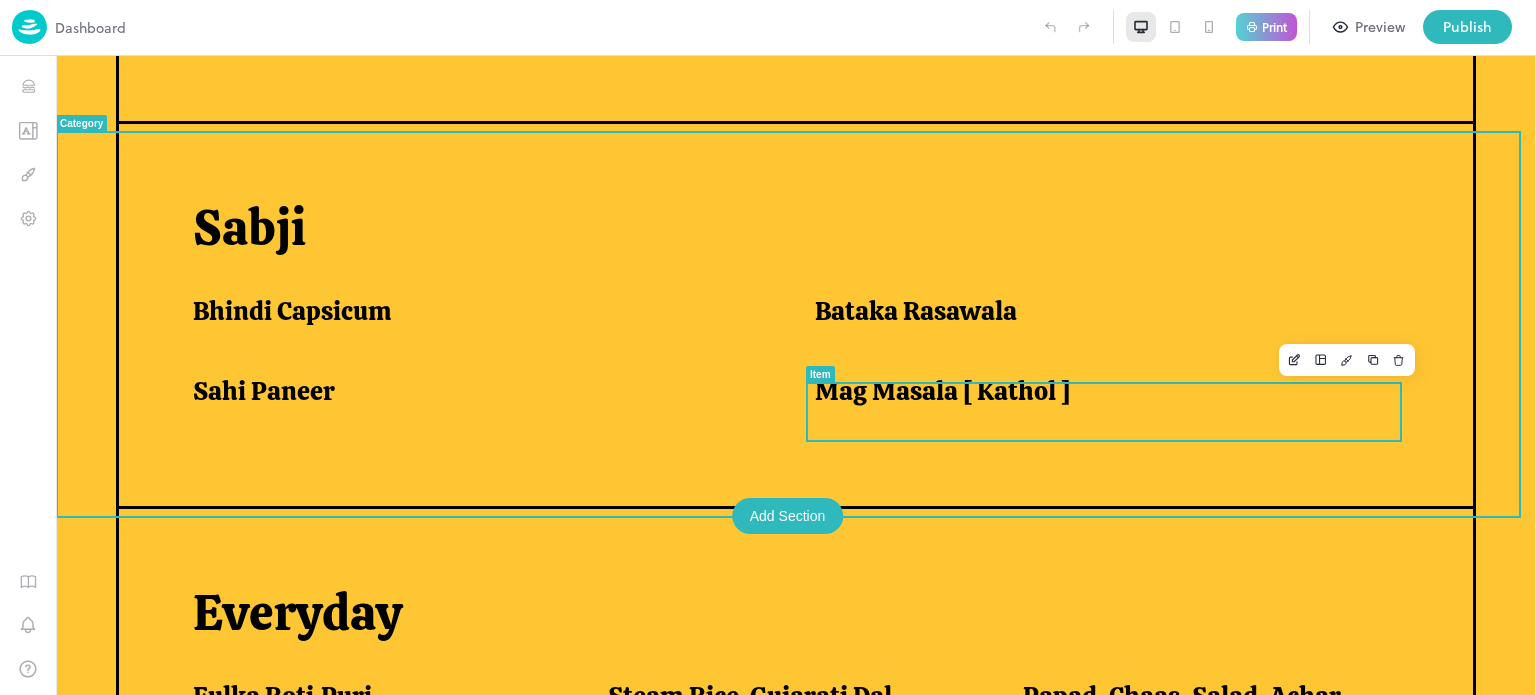 click on "Mag Masala [ Kathol ]" at bounding box center [1114, 403] 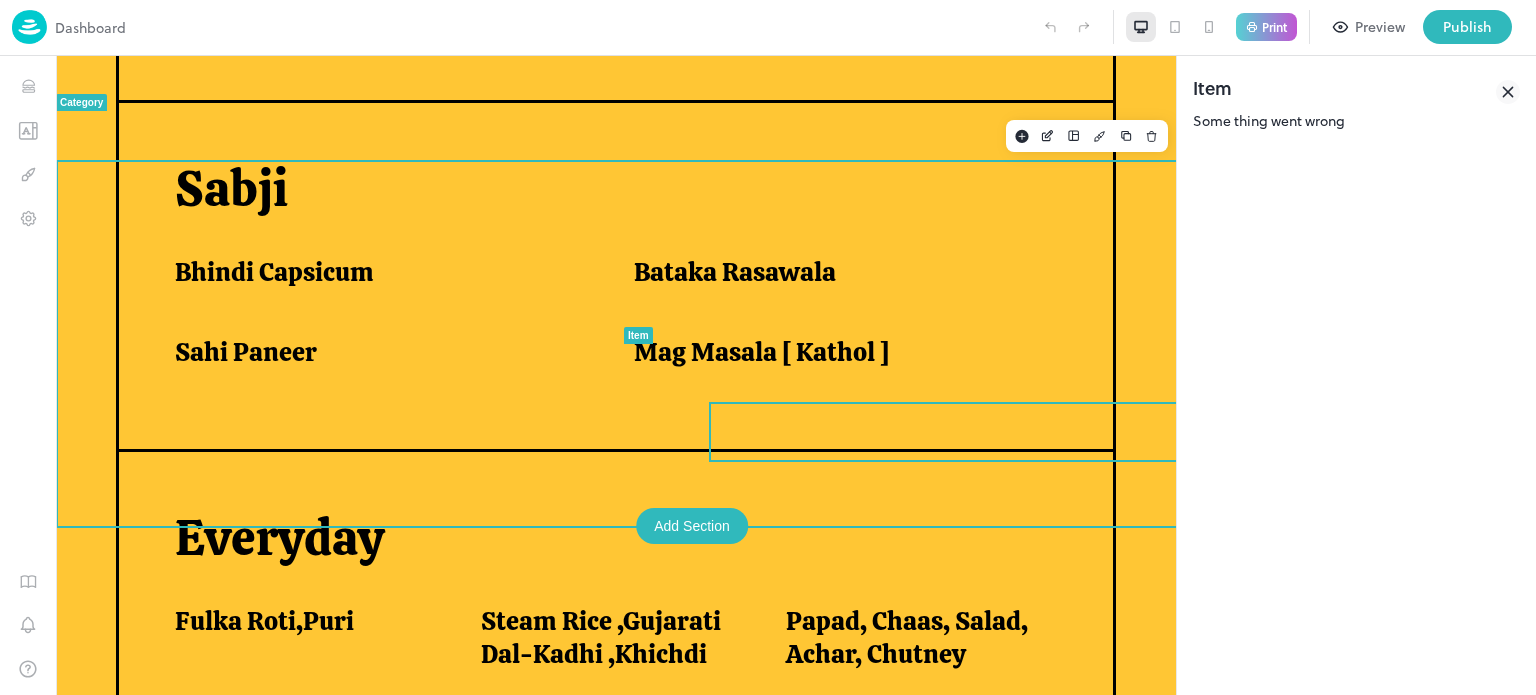 scroll, scrollTop: 1304, scrollLeft: 0, axis: vertical 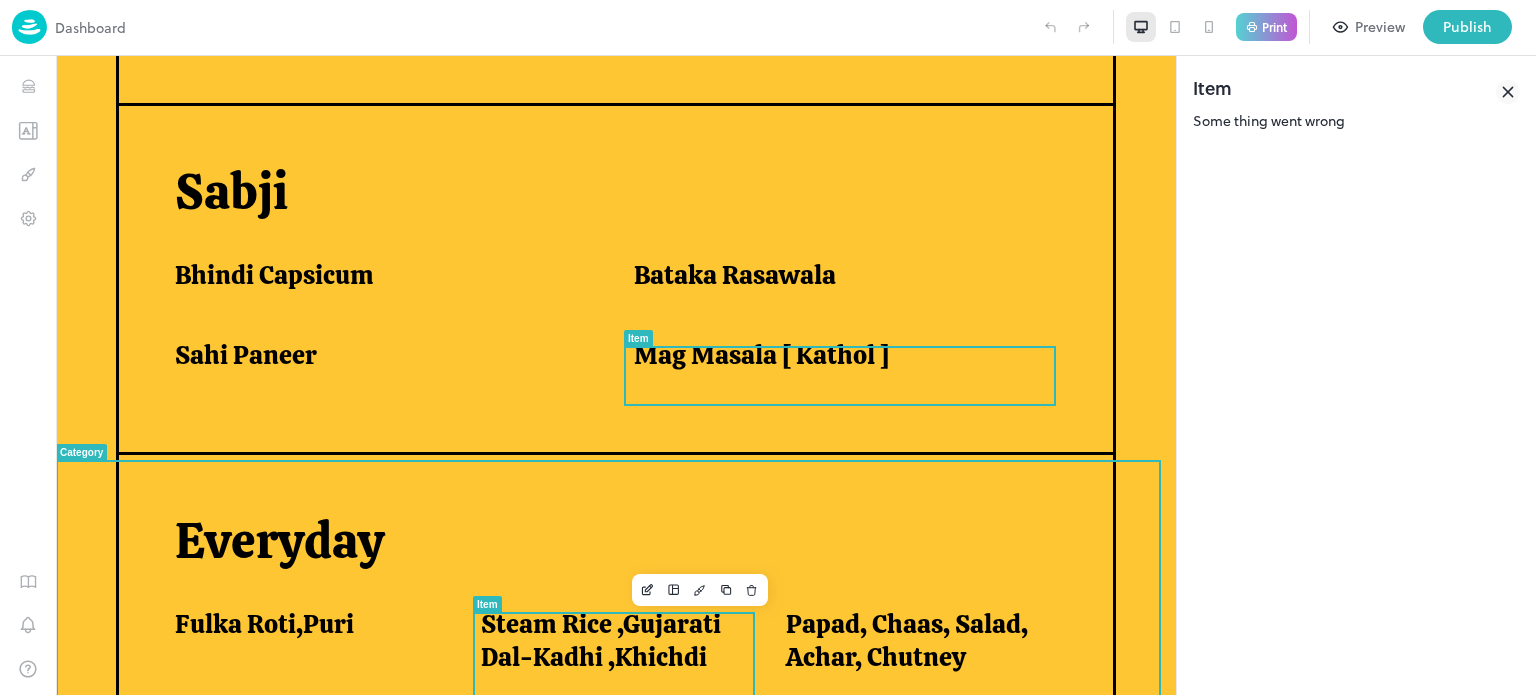 click on "Steam Rice ,Gujarati Dal-Kadhi ,Khichdi" at bounding box center (609, 640) 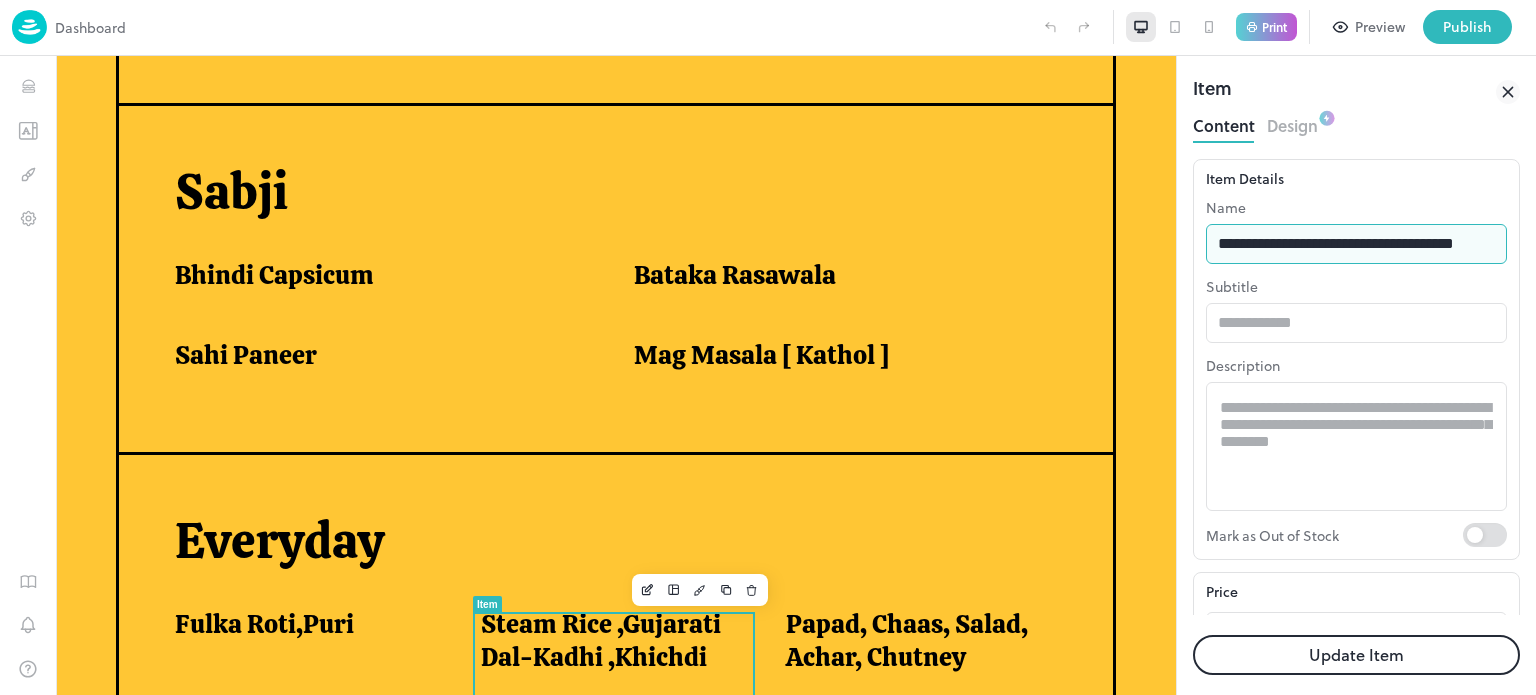 click on "**********" at bounding box center [1356, 244] 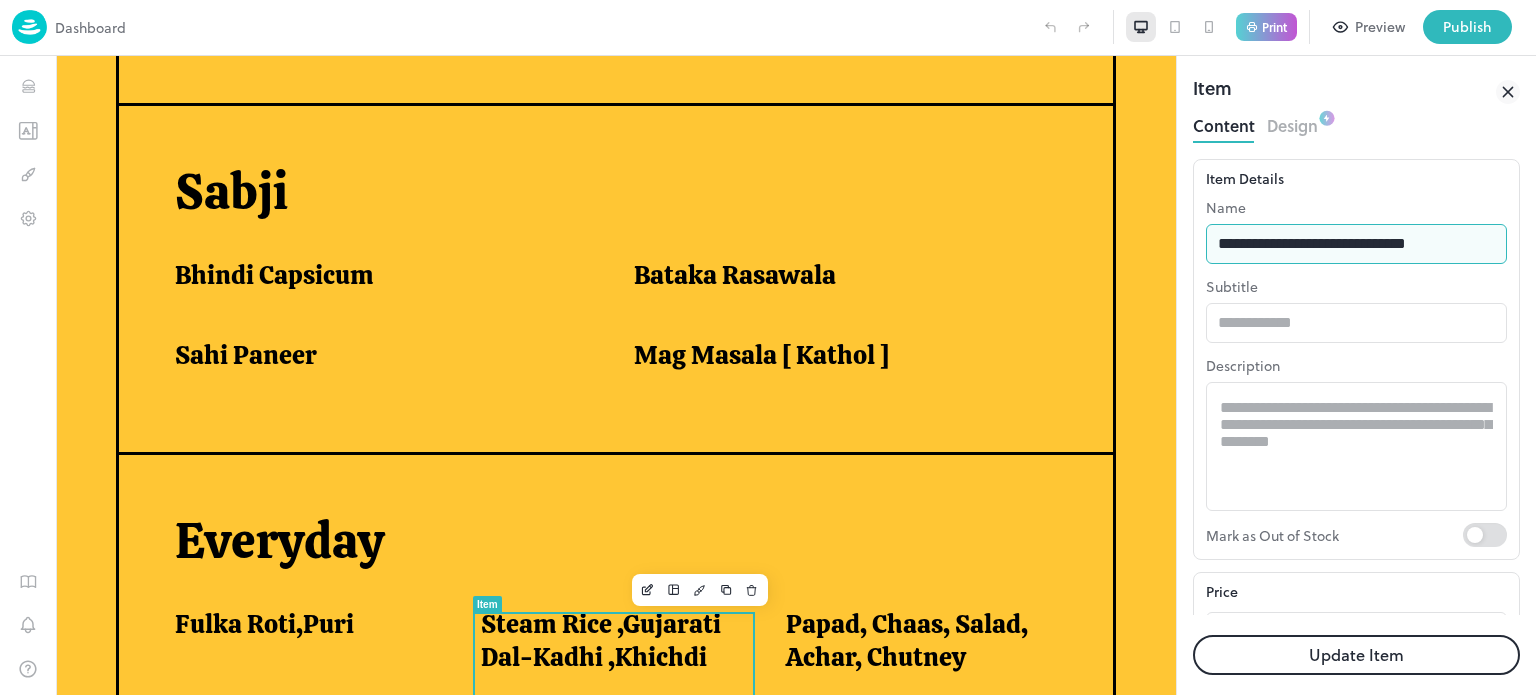 type on "**********" 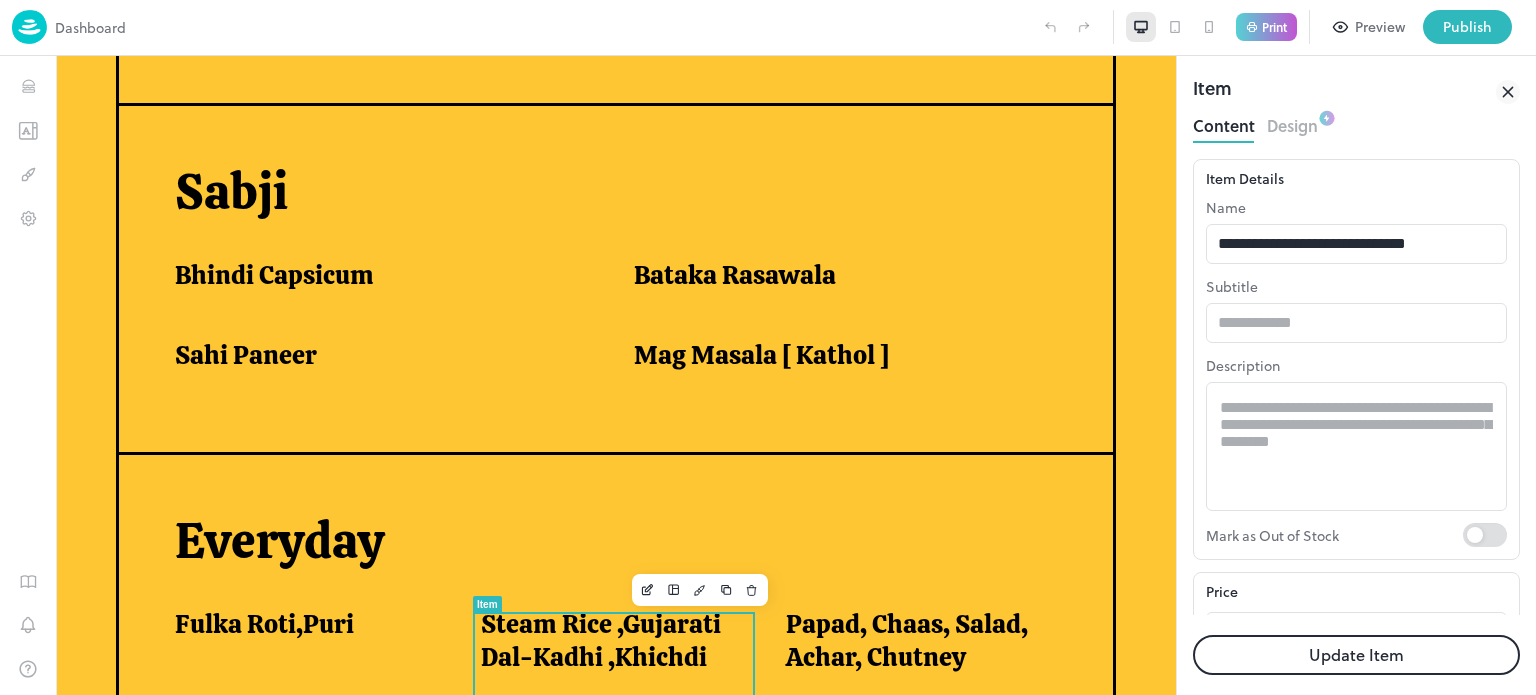 click on "Update Item" at bounding box center [1356, 655] 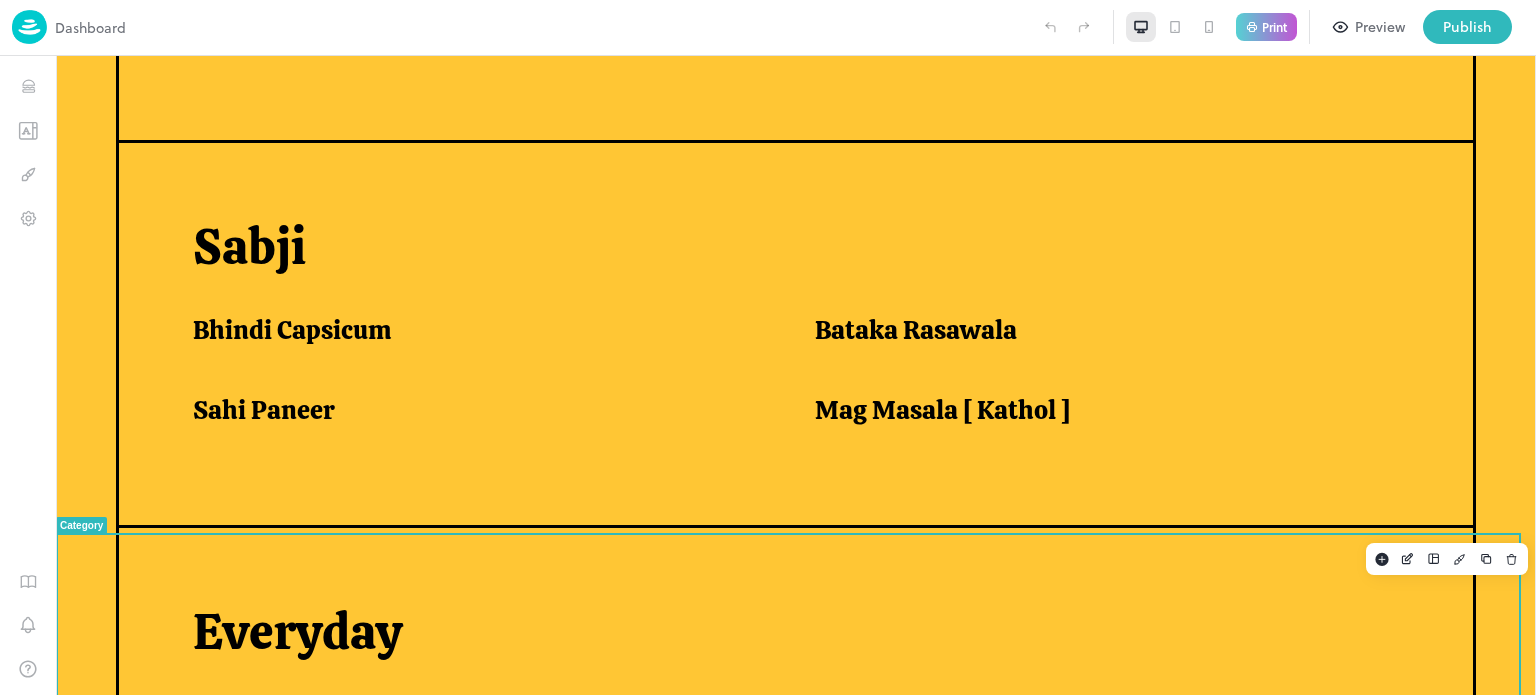 scroll, scrollTop: 1394, scrollLeft: 0, axis: vertical 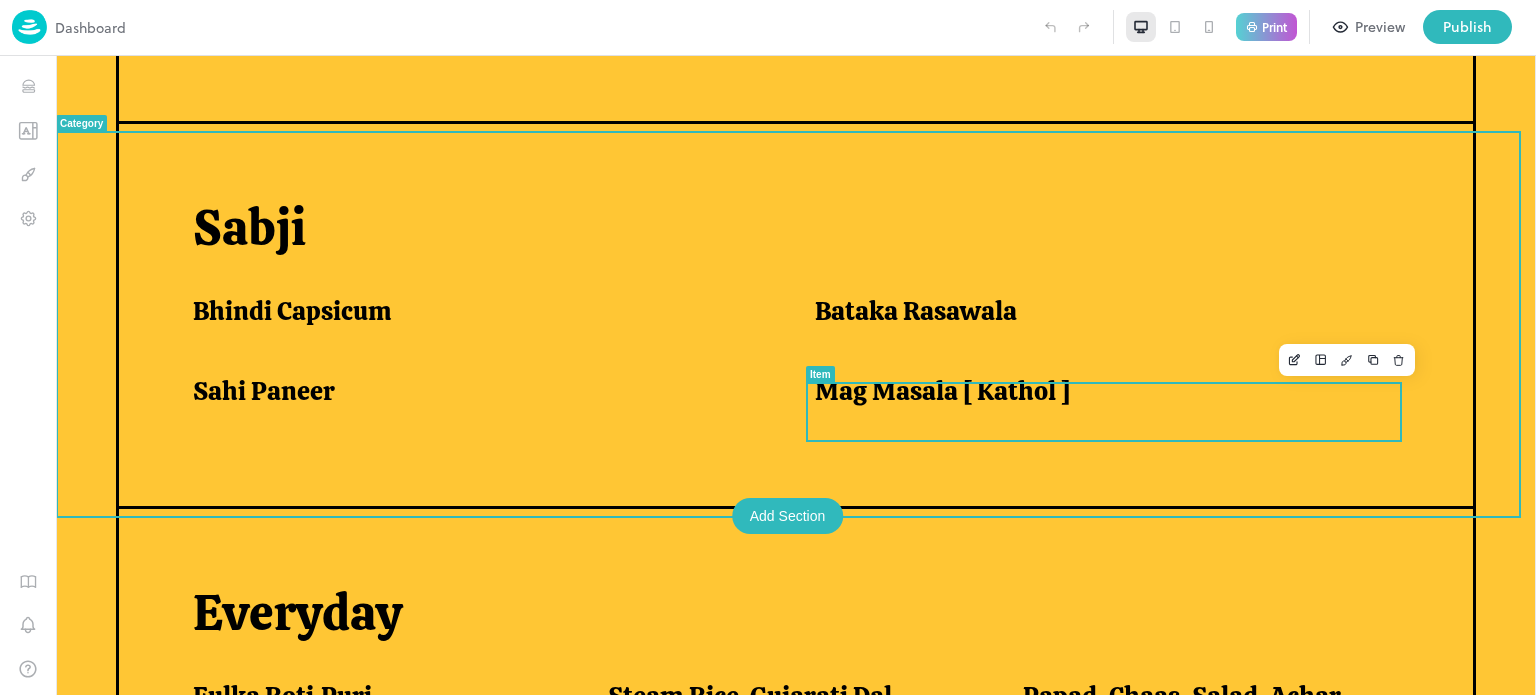 click on "Mag Masala [ Kathol ]" at bounding box center [942, 391] 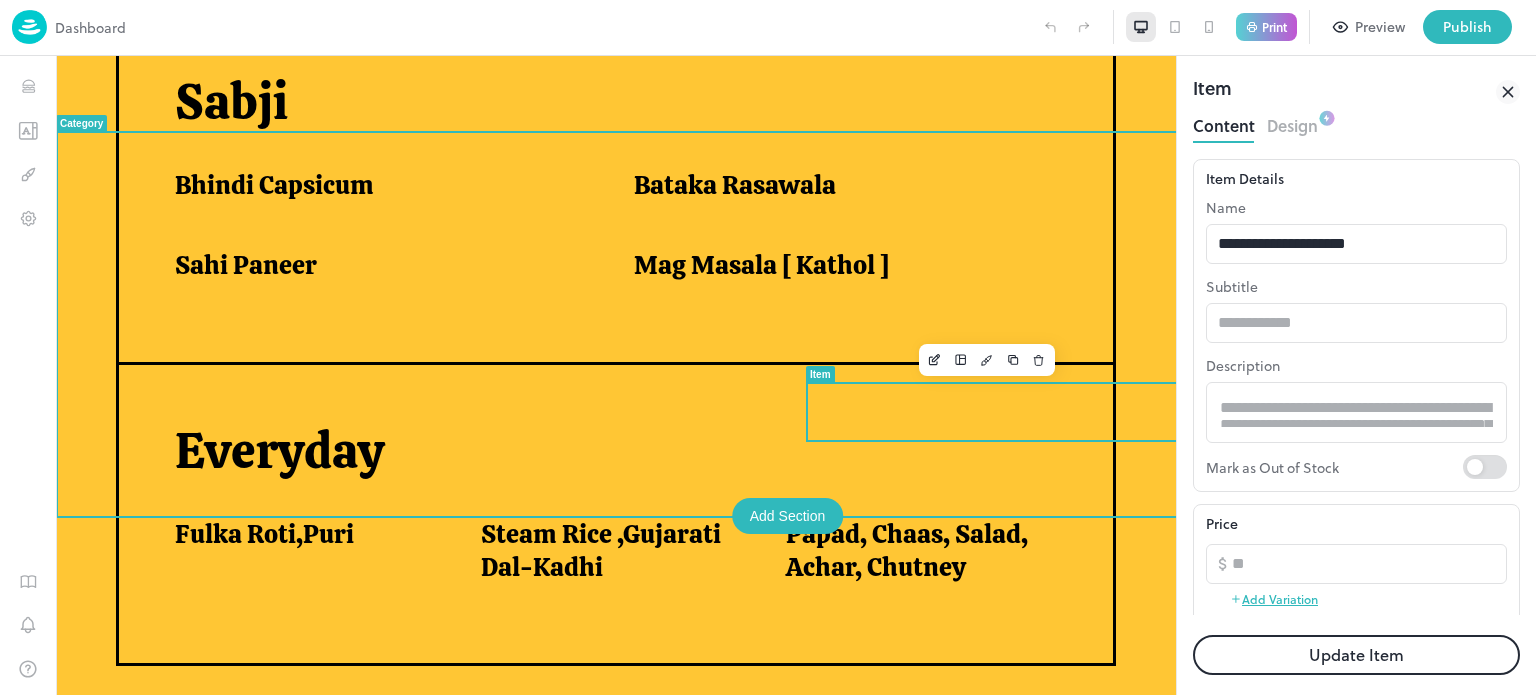scroll, scrollTop: 1390, scrollLeft: 0, axis: vertical 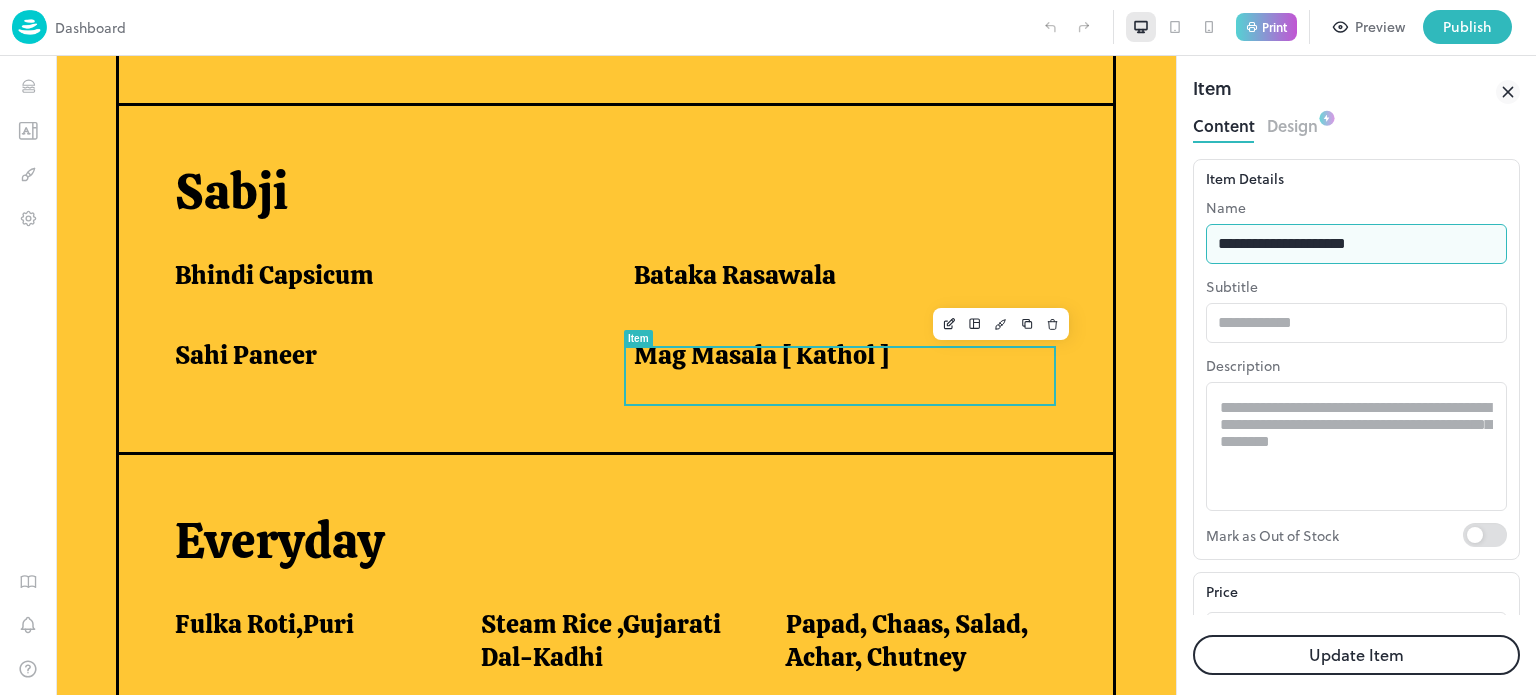 click on "**********" at bounding box center [1356, 244] 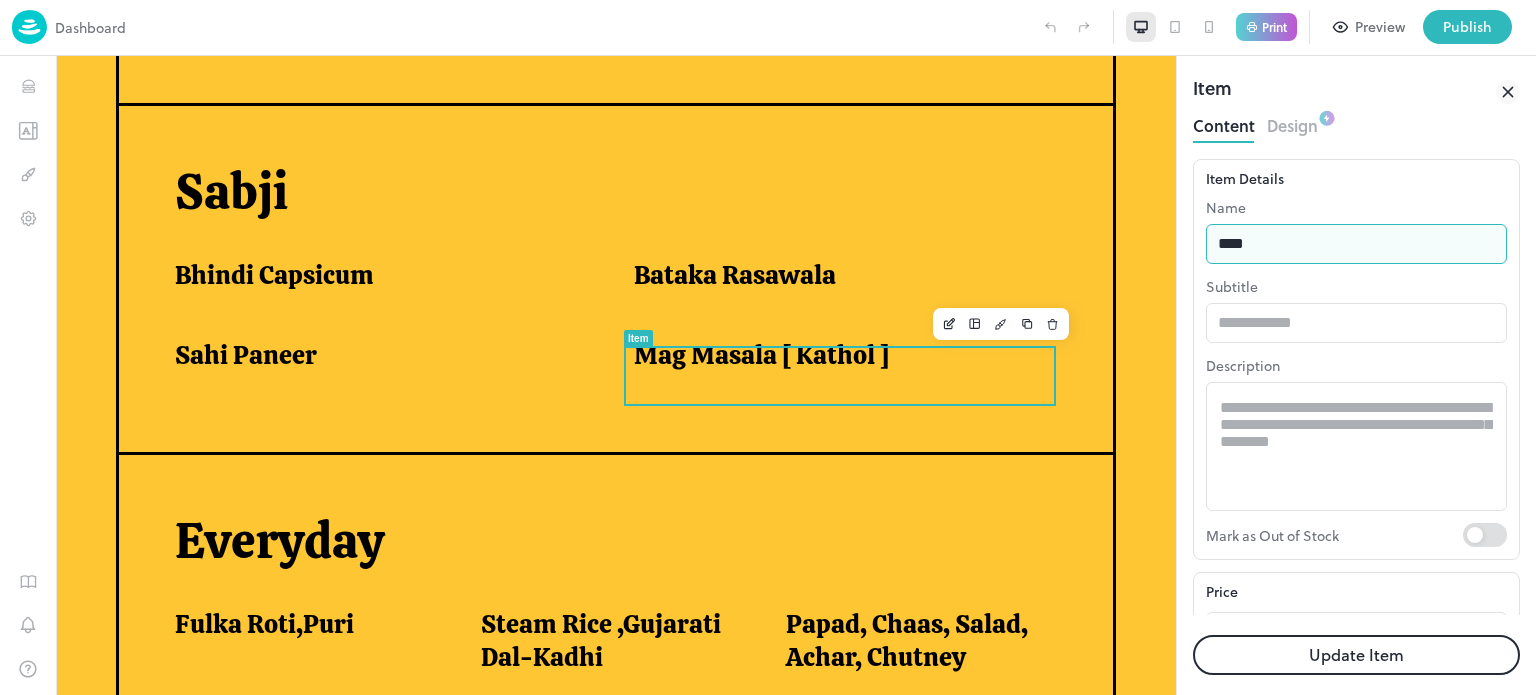 type on "**********" 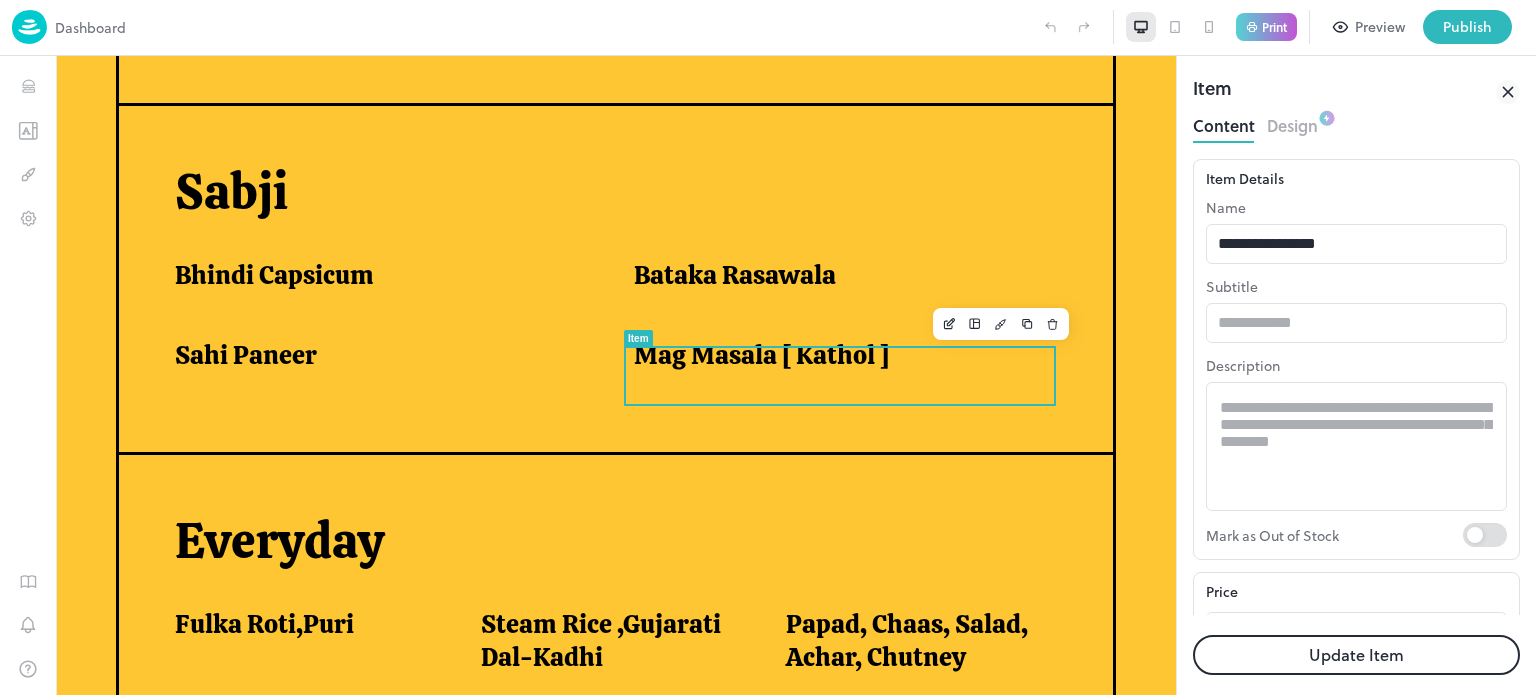 click on "Update Item" at bounding box center [1356, 655] 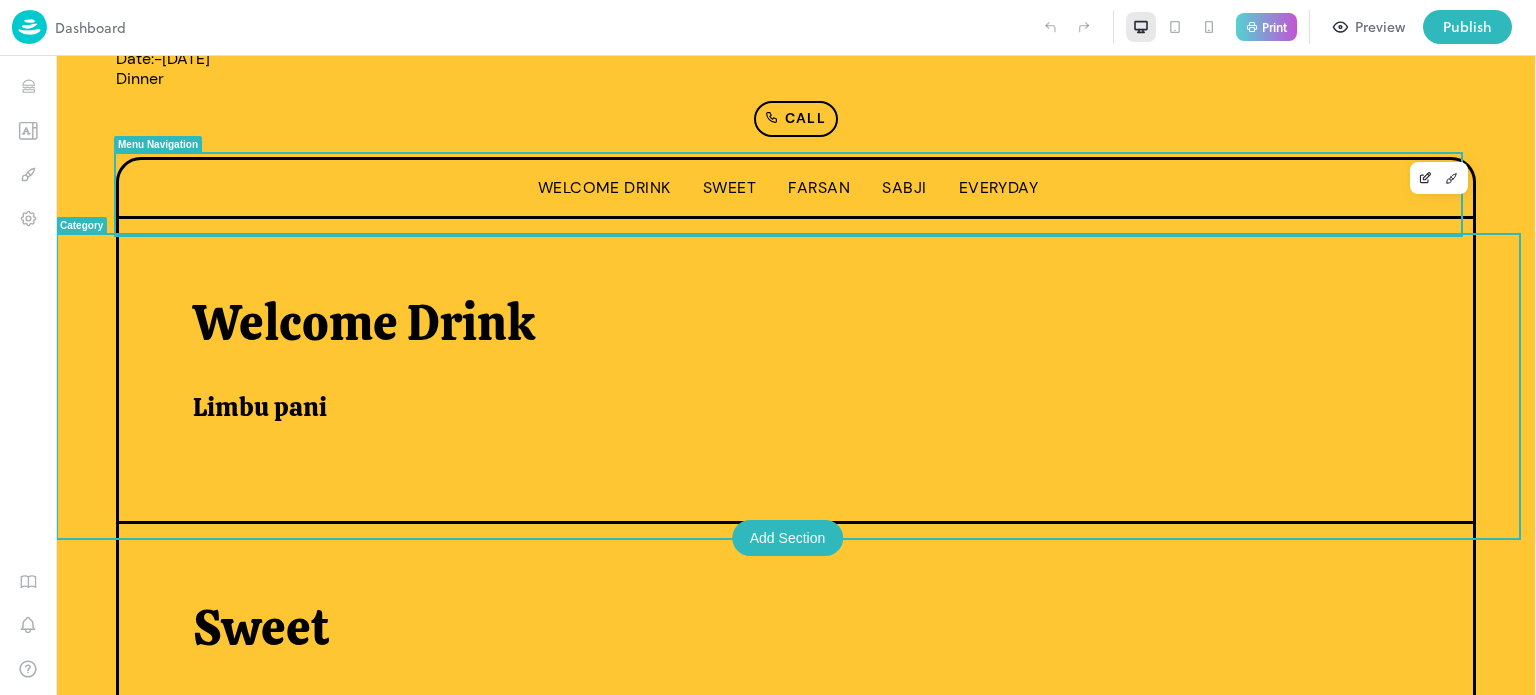 scroll, scrollTop: 0, scrollLeft: 0, axis: both 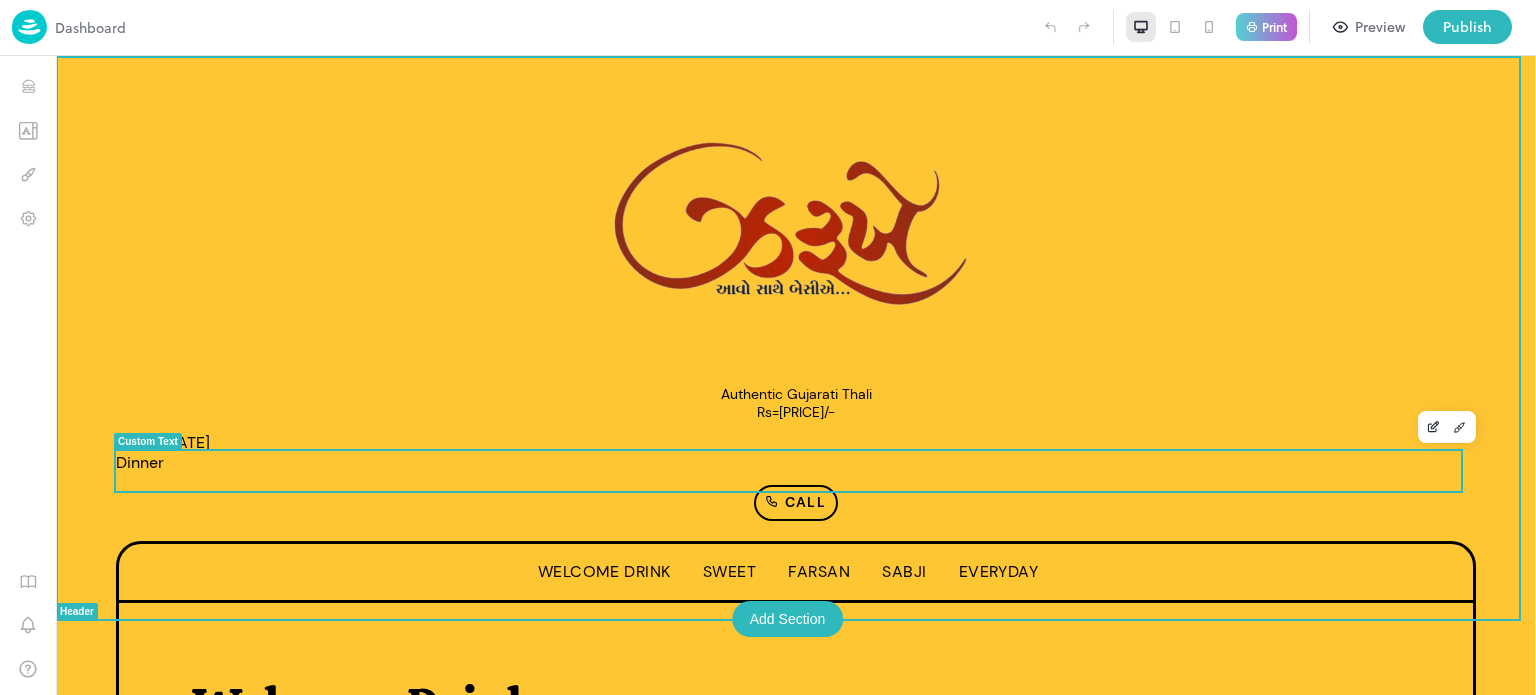 click on "Date:-[DATE]
Dinner" at bounding box center (796, 453) 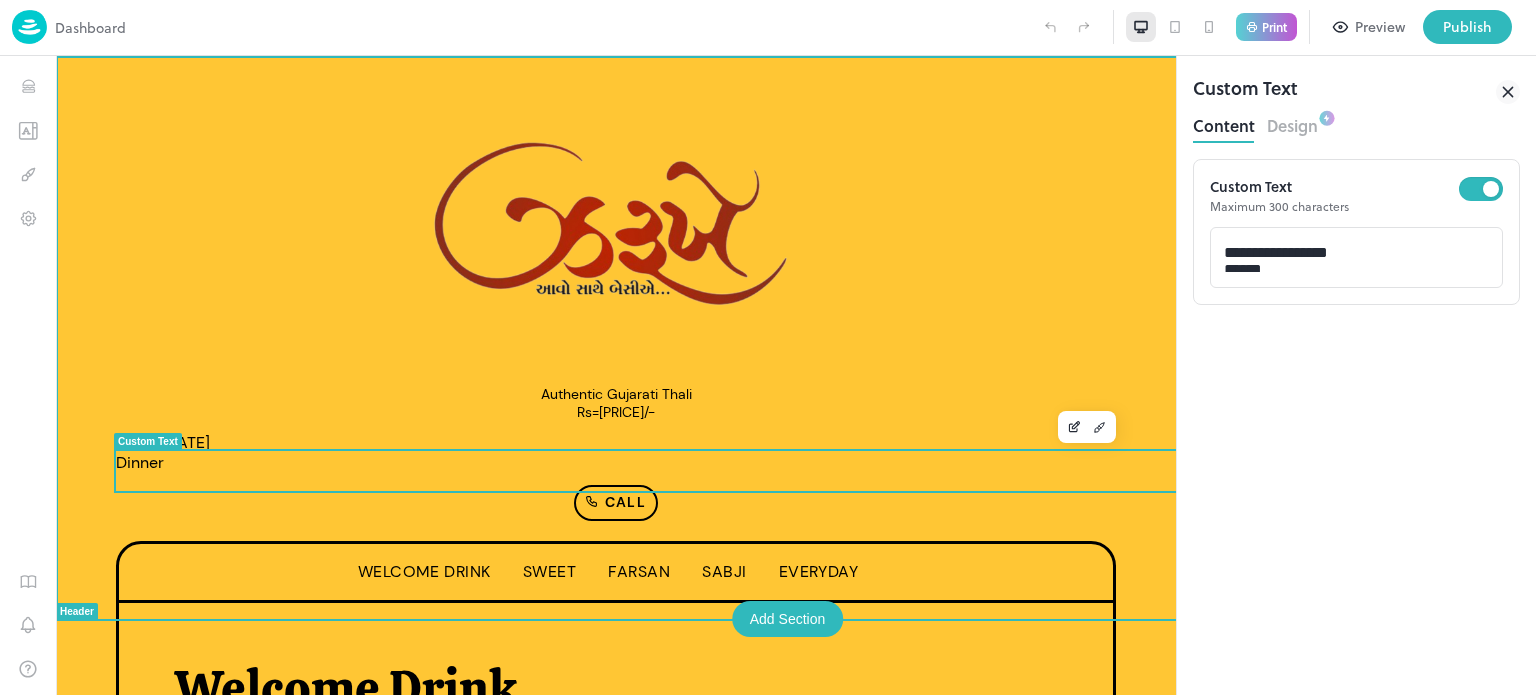 scroll, scrollTop: 0, scrollLeft: 0, axis: both 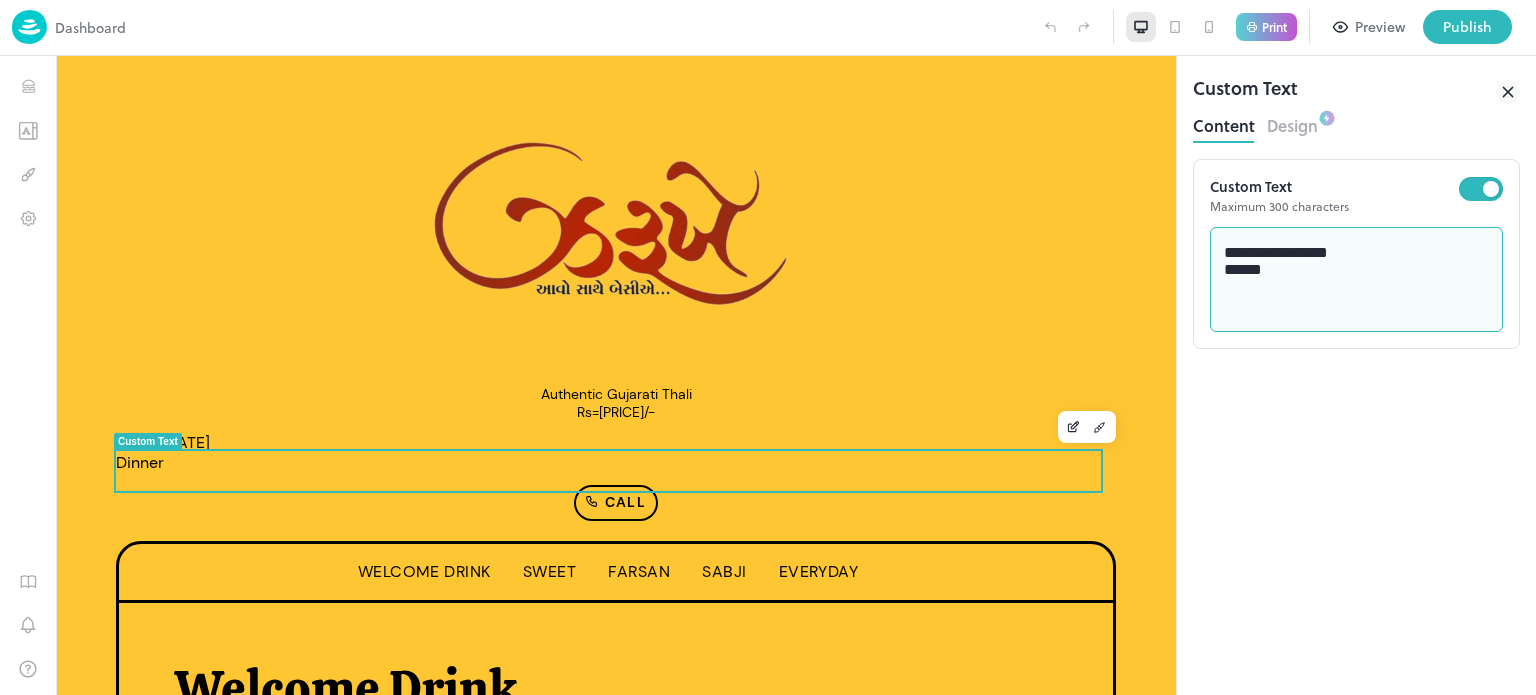 click on "**********" at bounding box center [1357, 280] 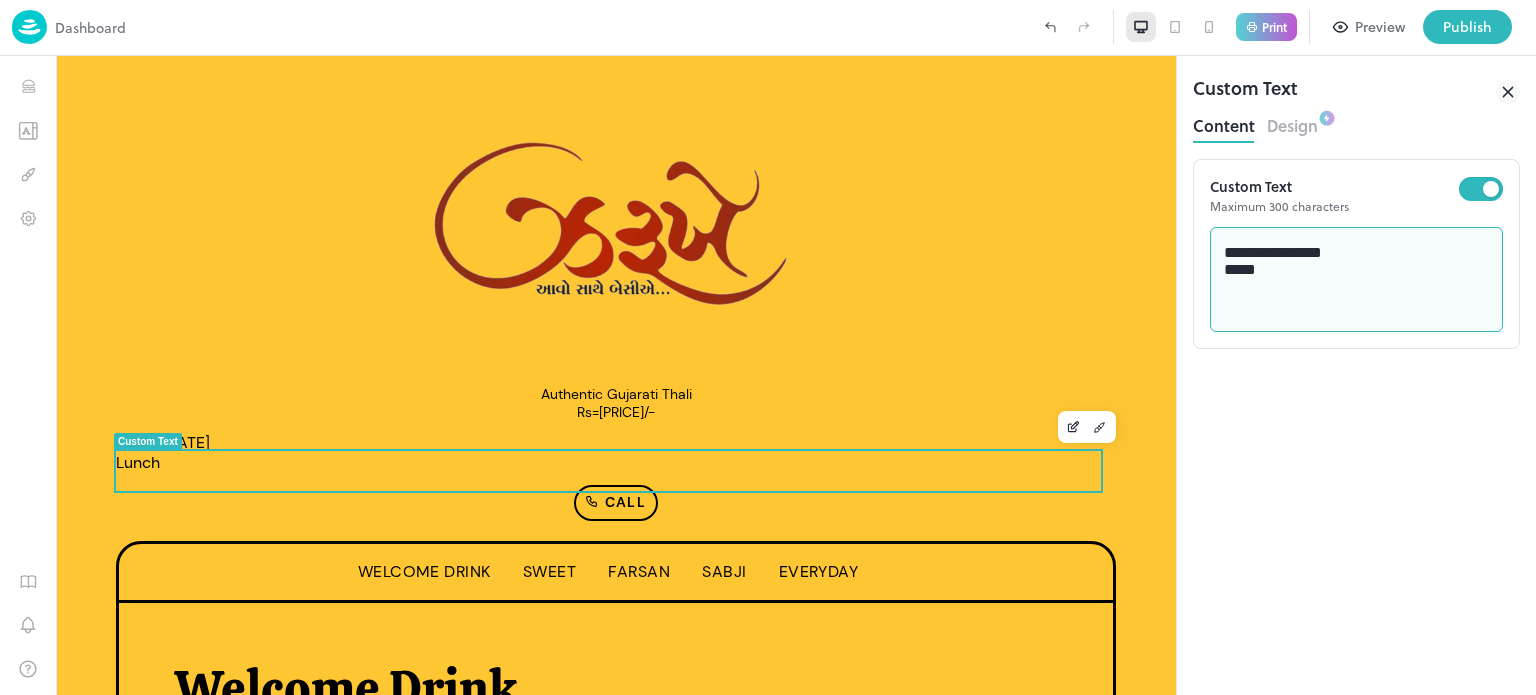 click on "**********" at bounding box center [1357, 280] 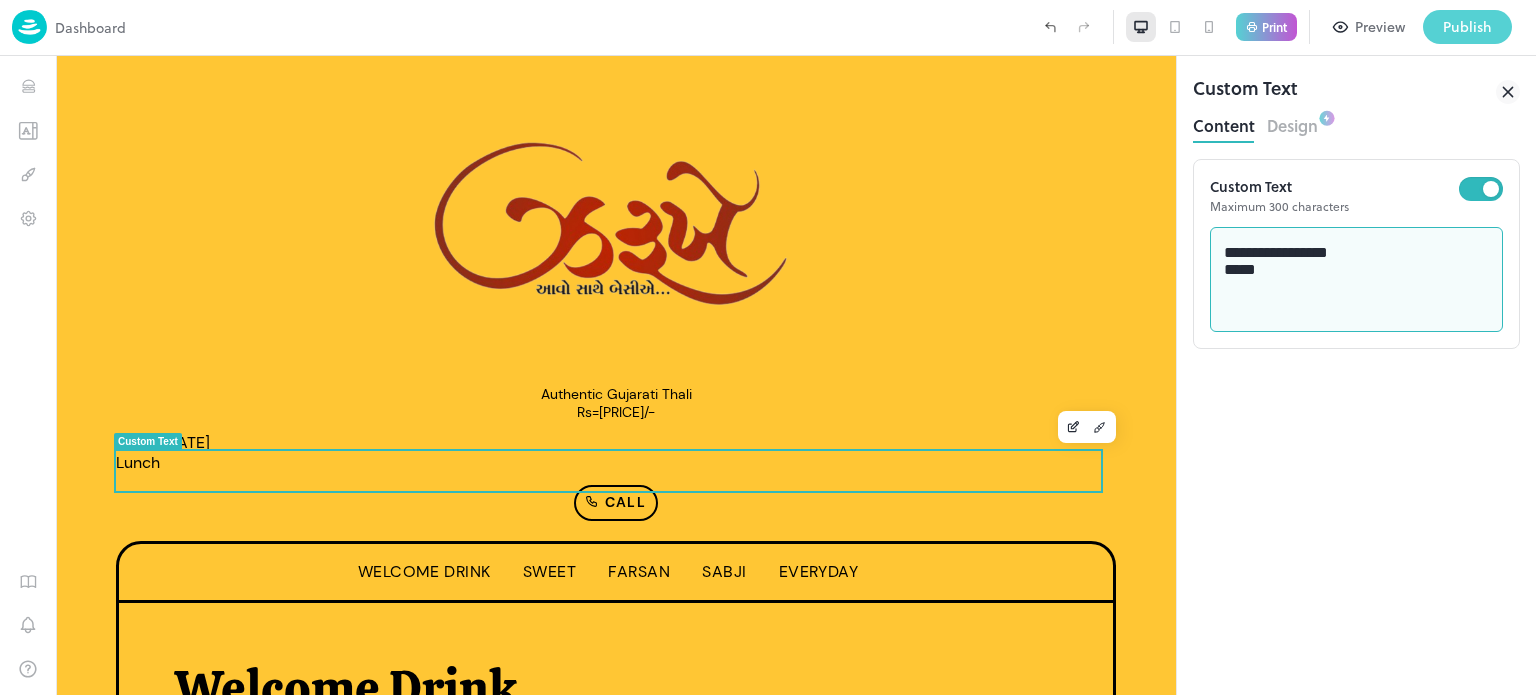 type on "**********" 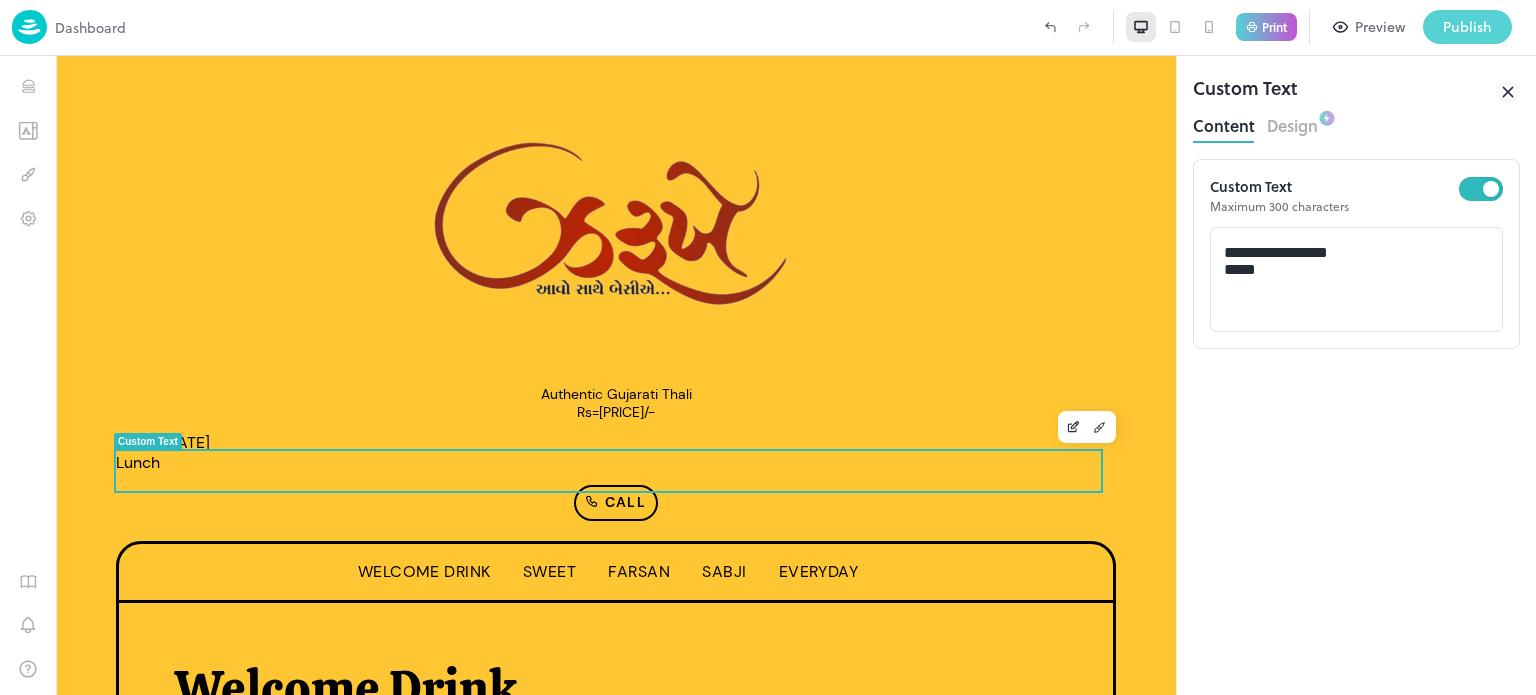 click on "Publish" at bounding box center (1467, 27) 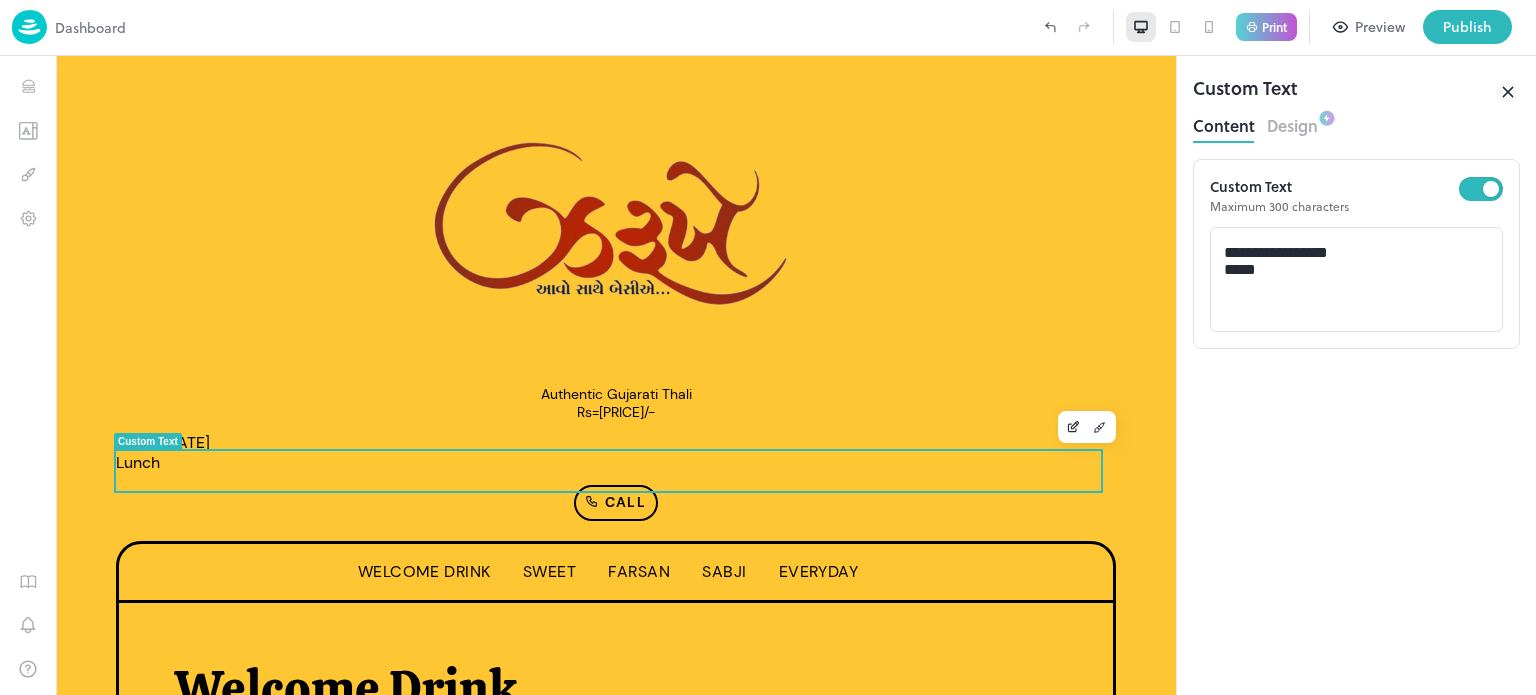 click at bounding box center [768, 695] 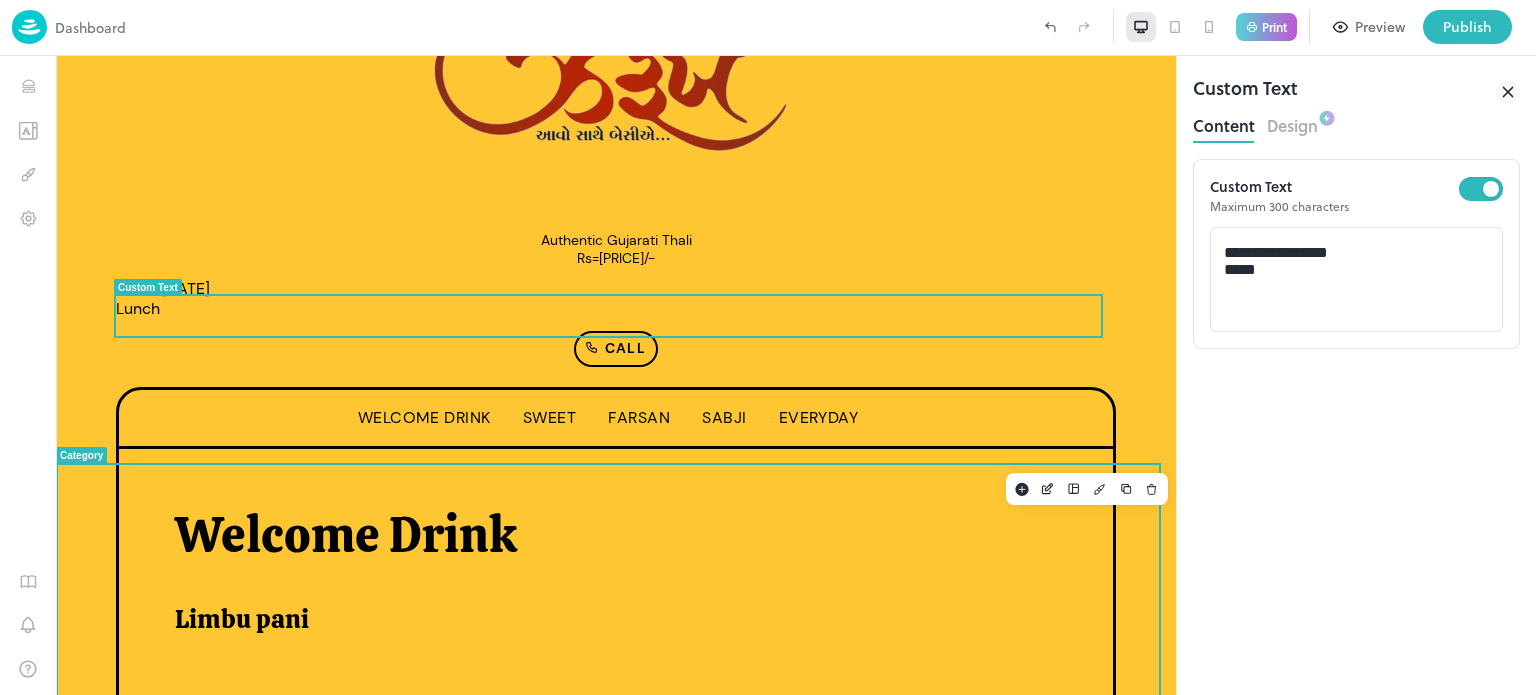 scroll, scrollTop: 110, scrollLeft: 0, axis: vertical 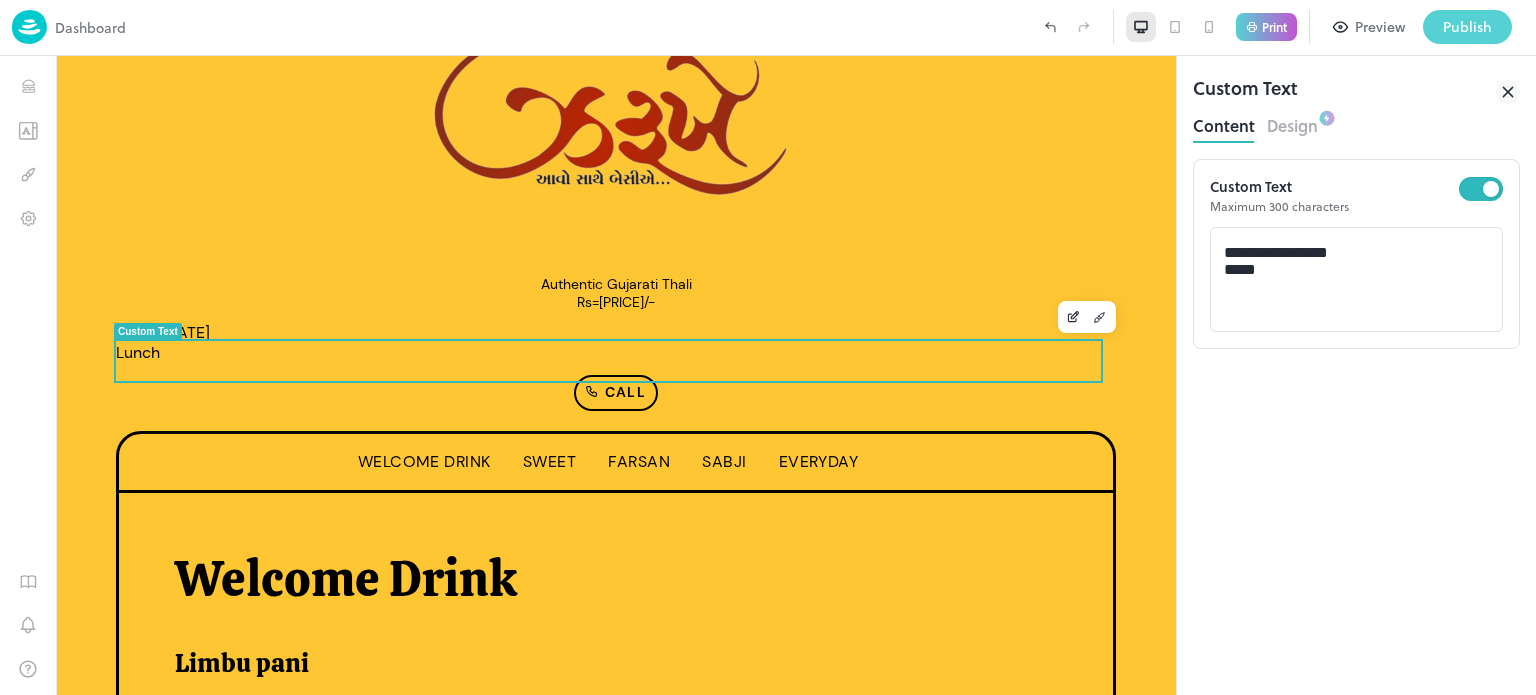 click on "Publish" at bounding box center (1467, 27) 